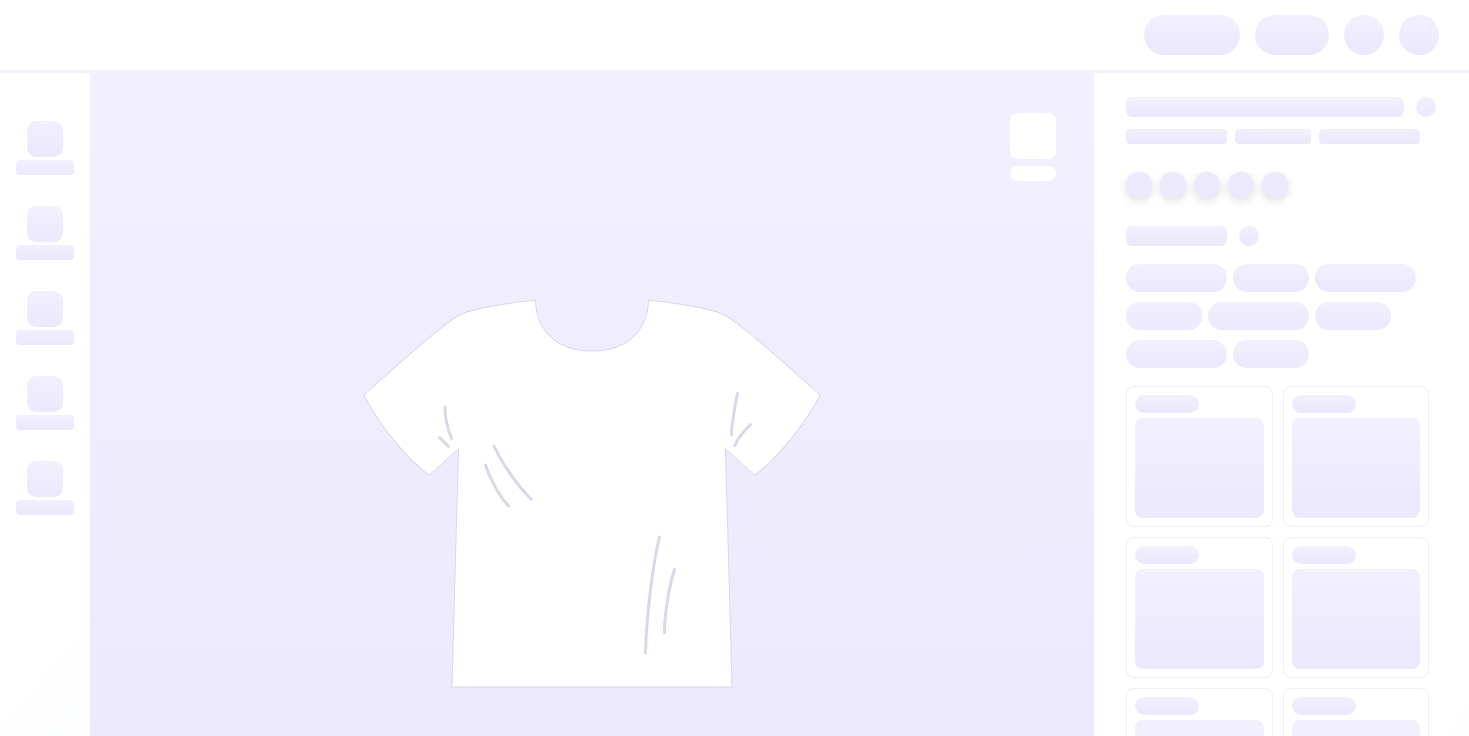 scroll, scrollTop: 0, scrollLeft: 0, axis: both 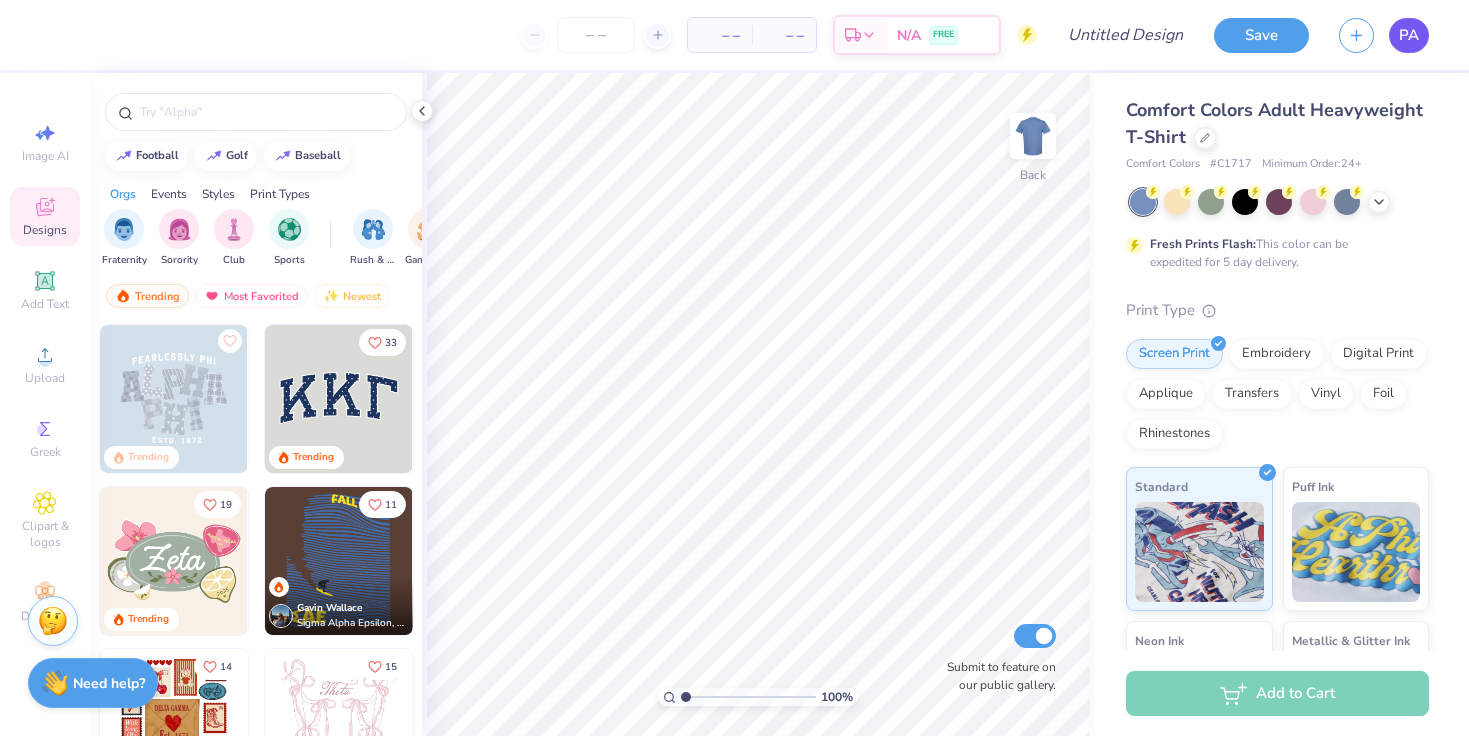 click on "PA" at bounding box center [1409, 35] 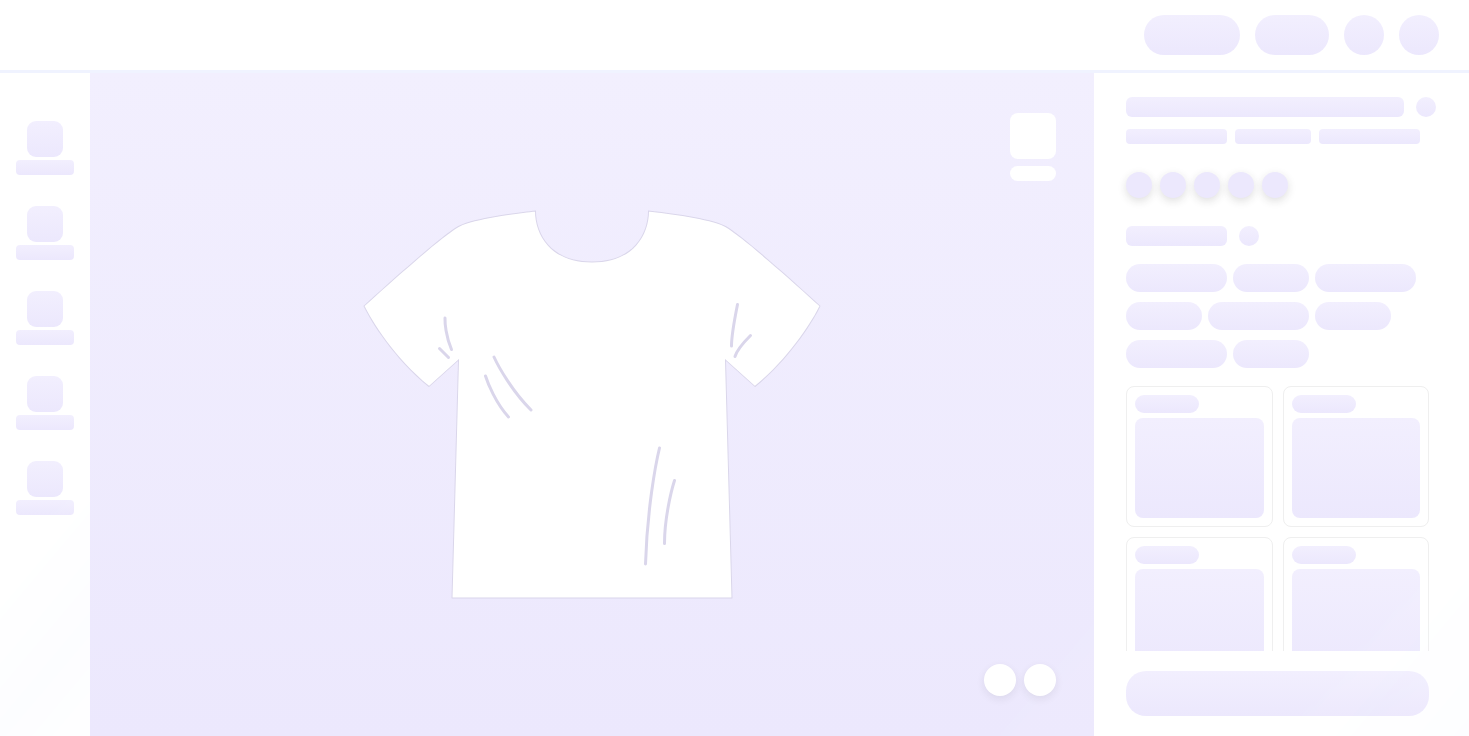 scroll, scrollTop: 0, scrollLeft: 0, axis: both 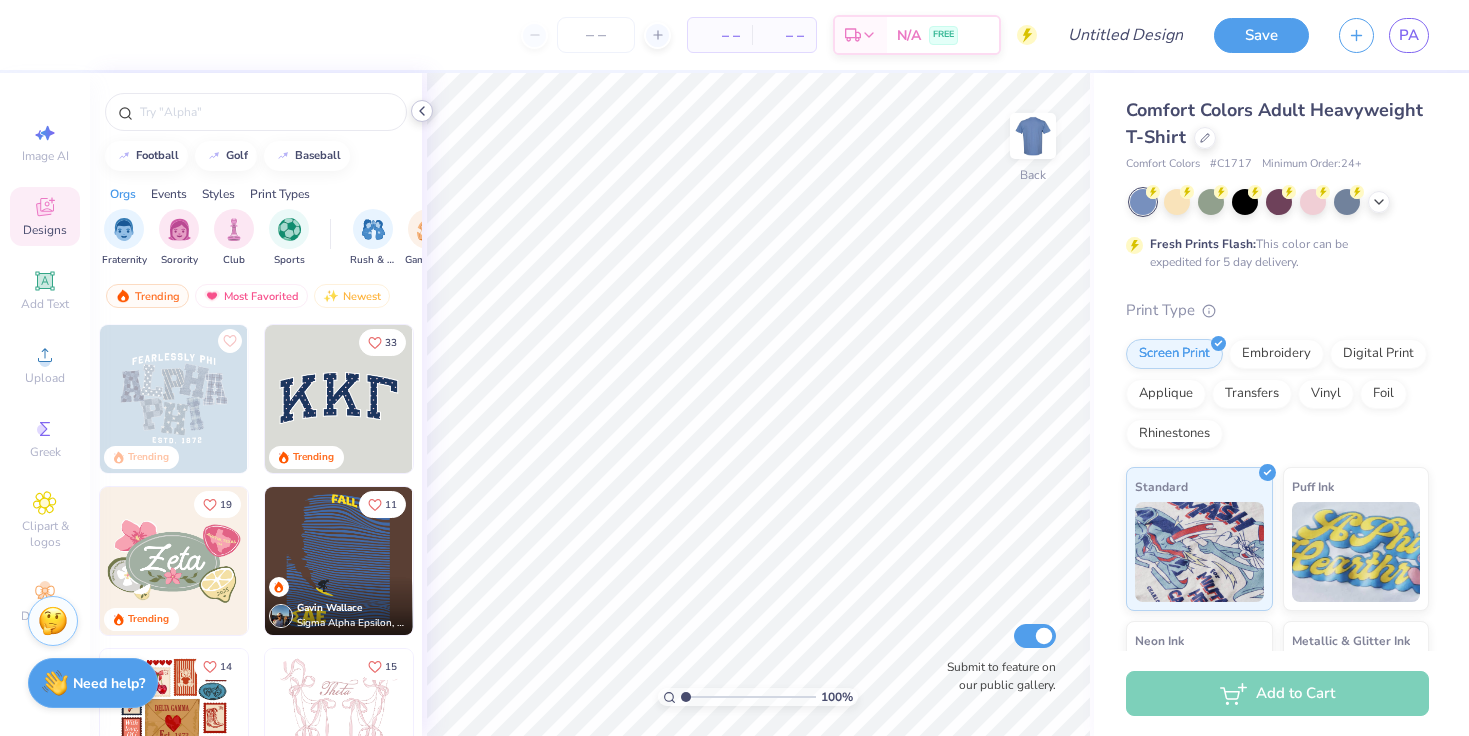 click 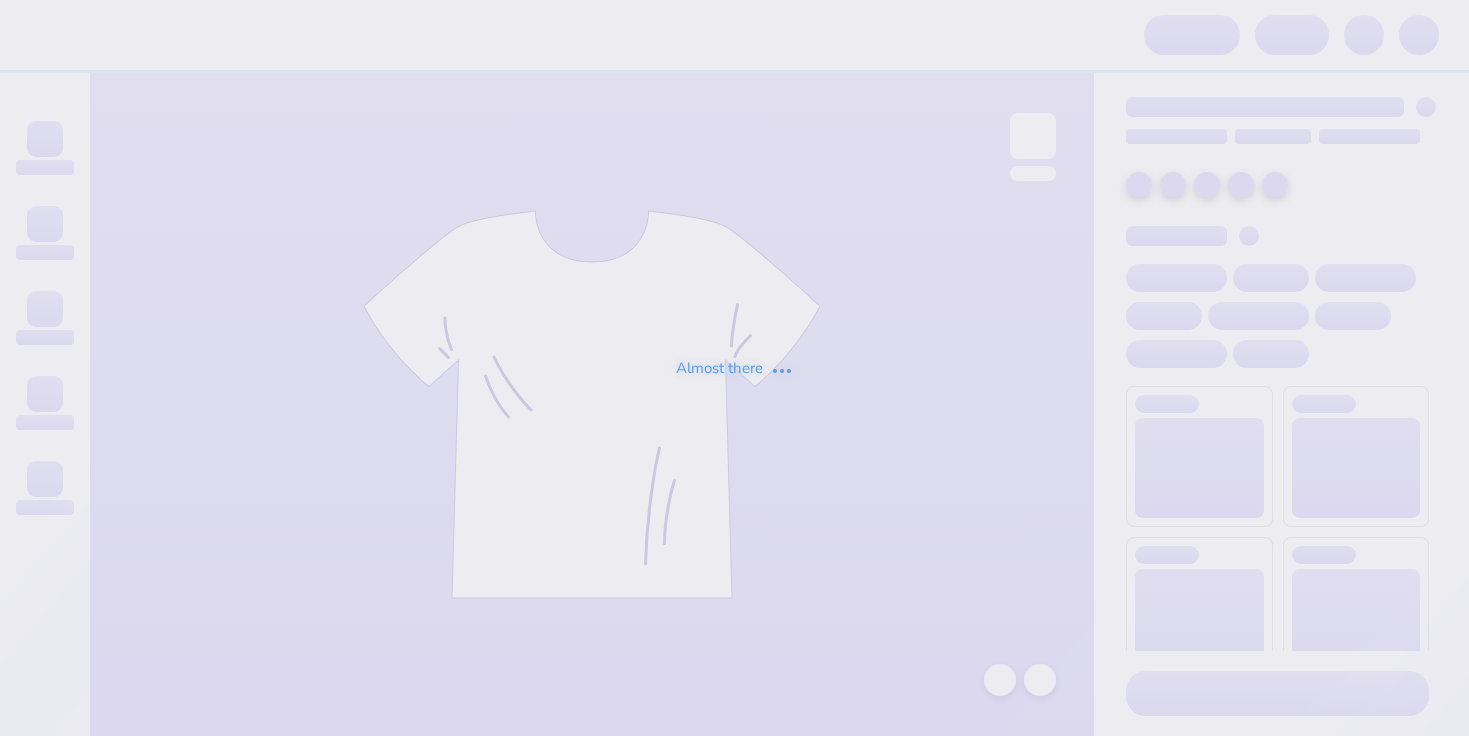 scroll, scrollTop: 0, scrollLeft: 0, axis: both 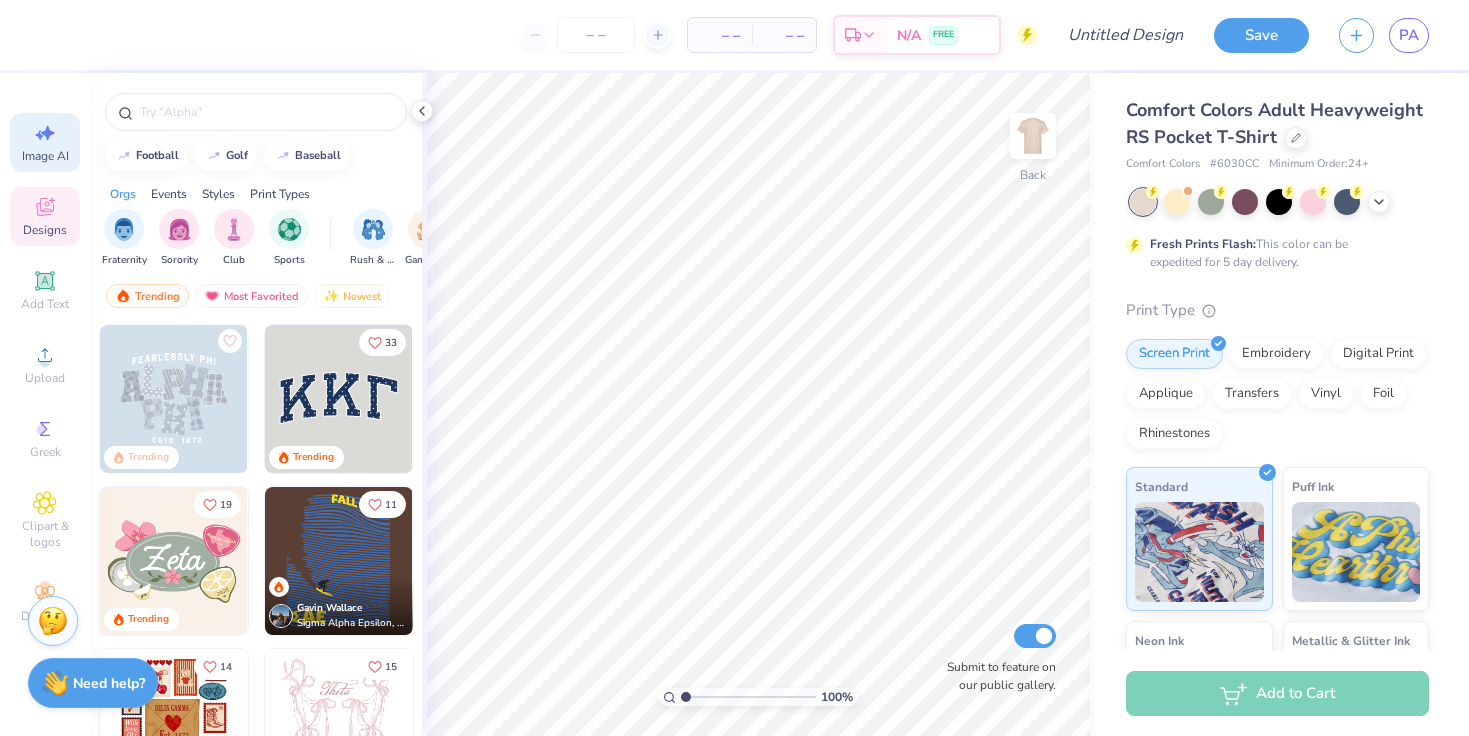 click 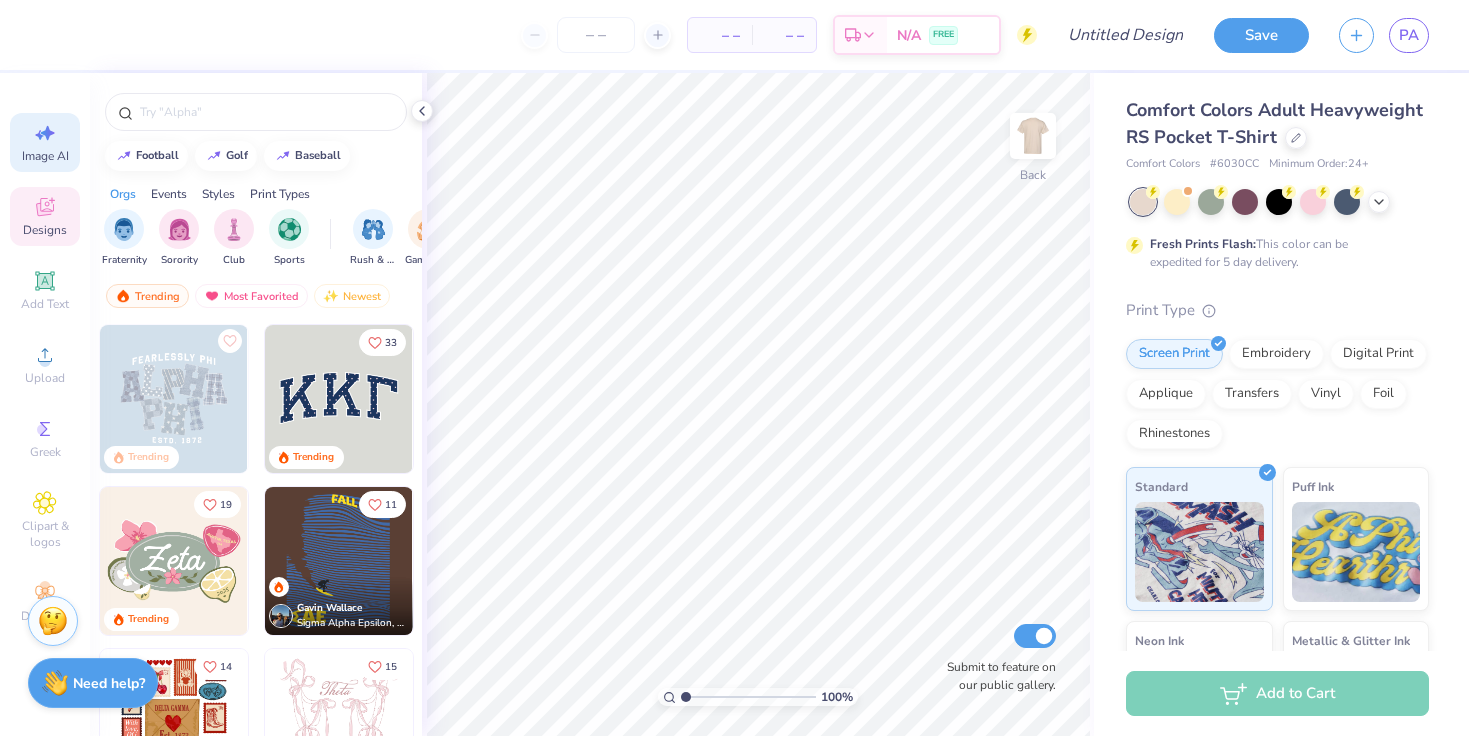 select on "4" 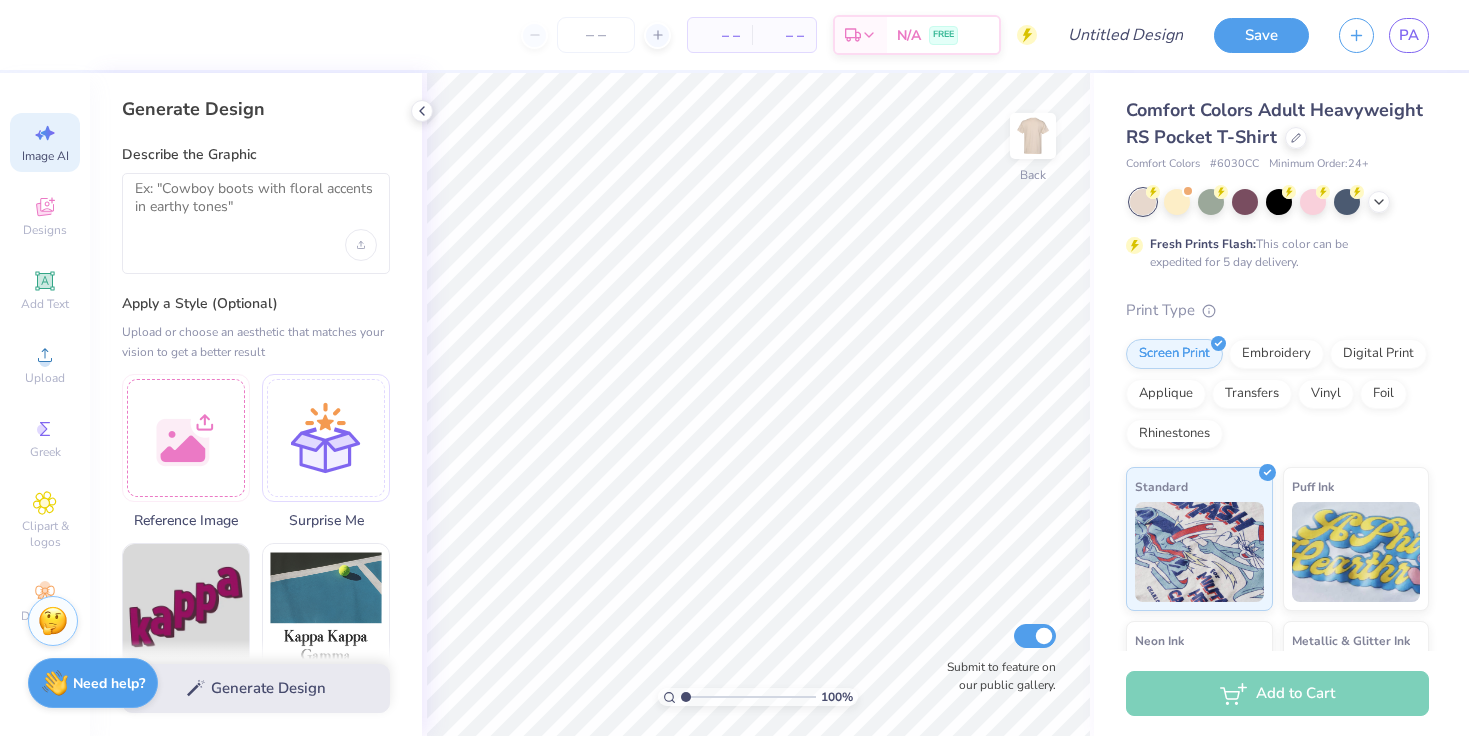 click at bounding box center (256, 223) 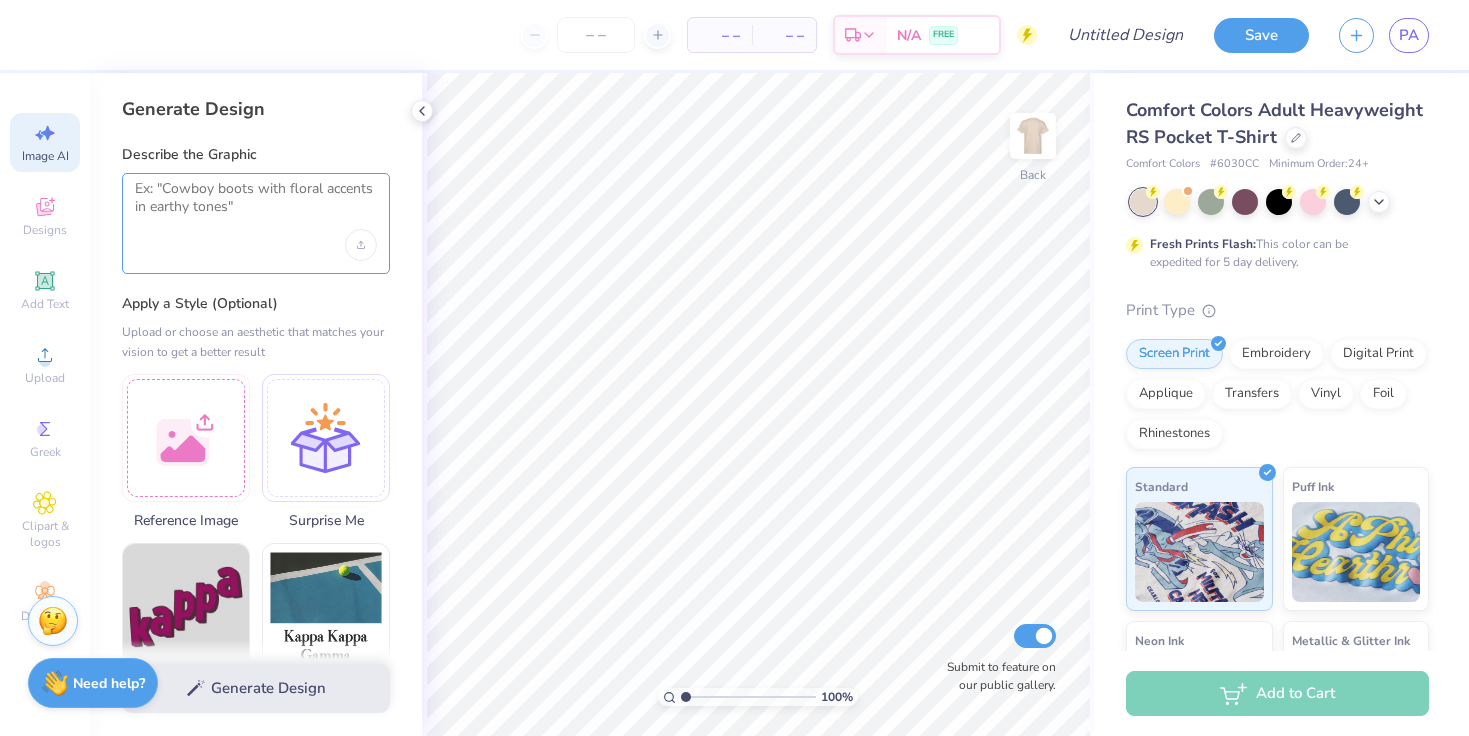 click at bounding box center (256, 205) 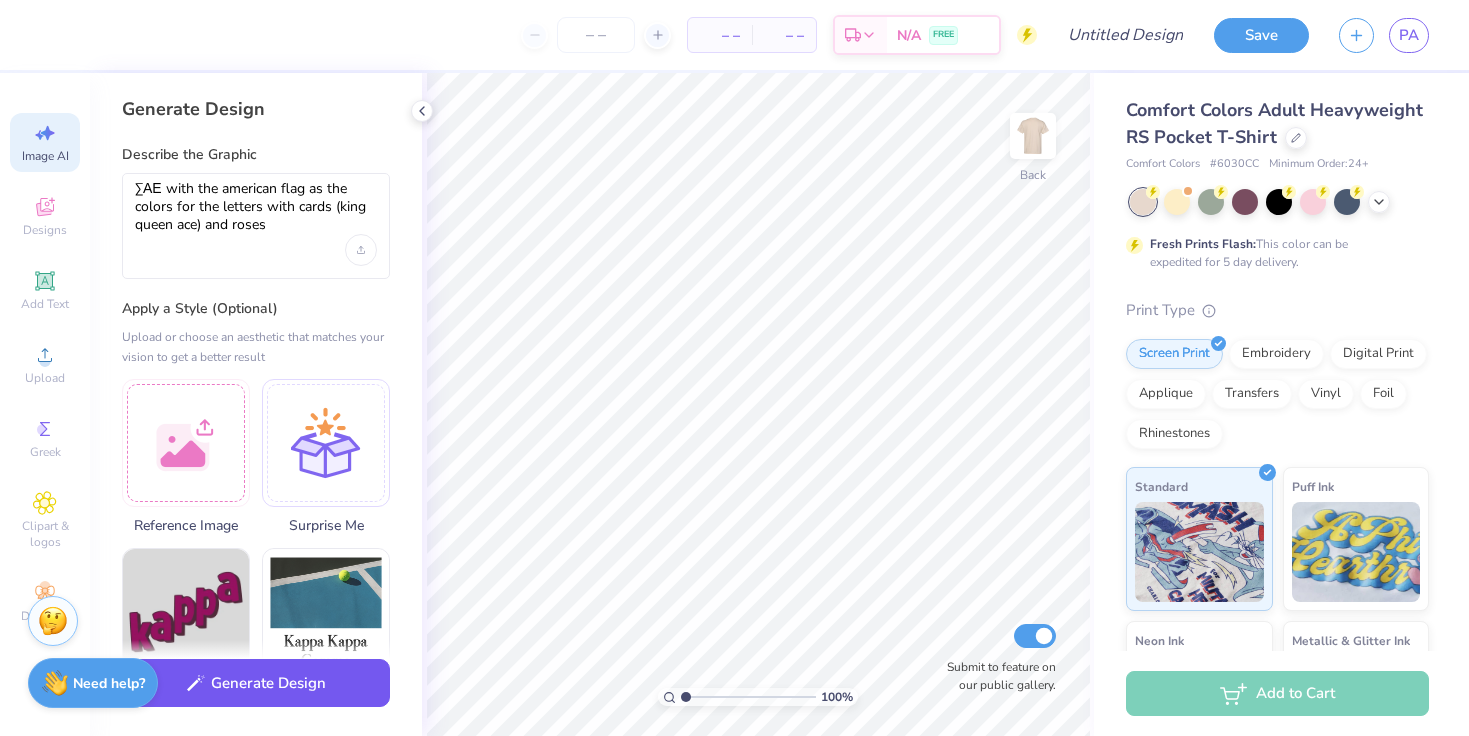 click on "Generate Design" at bounding box center [256, 683] 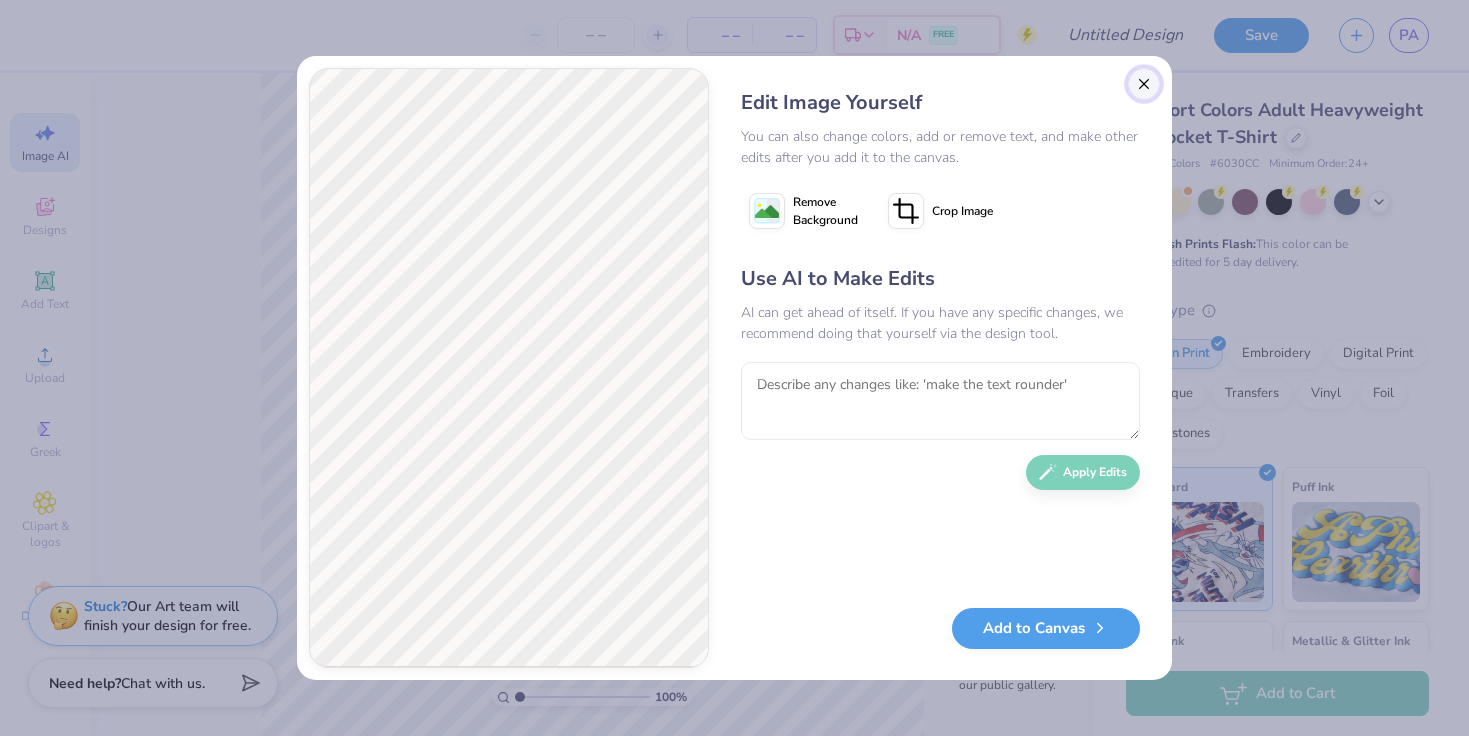click at bounding box center [1144, 84] 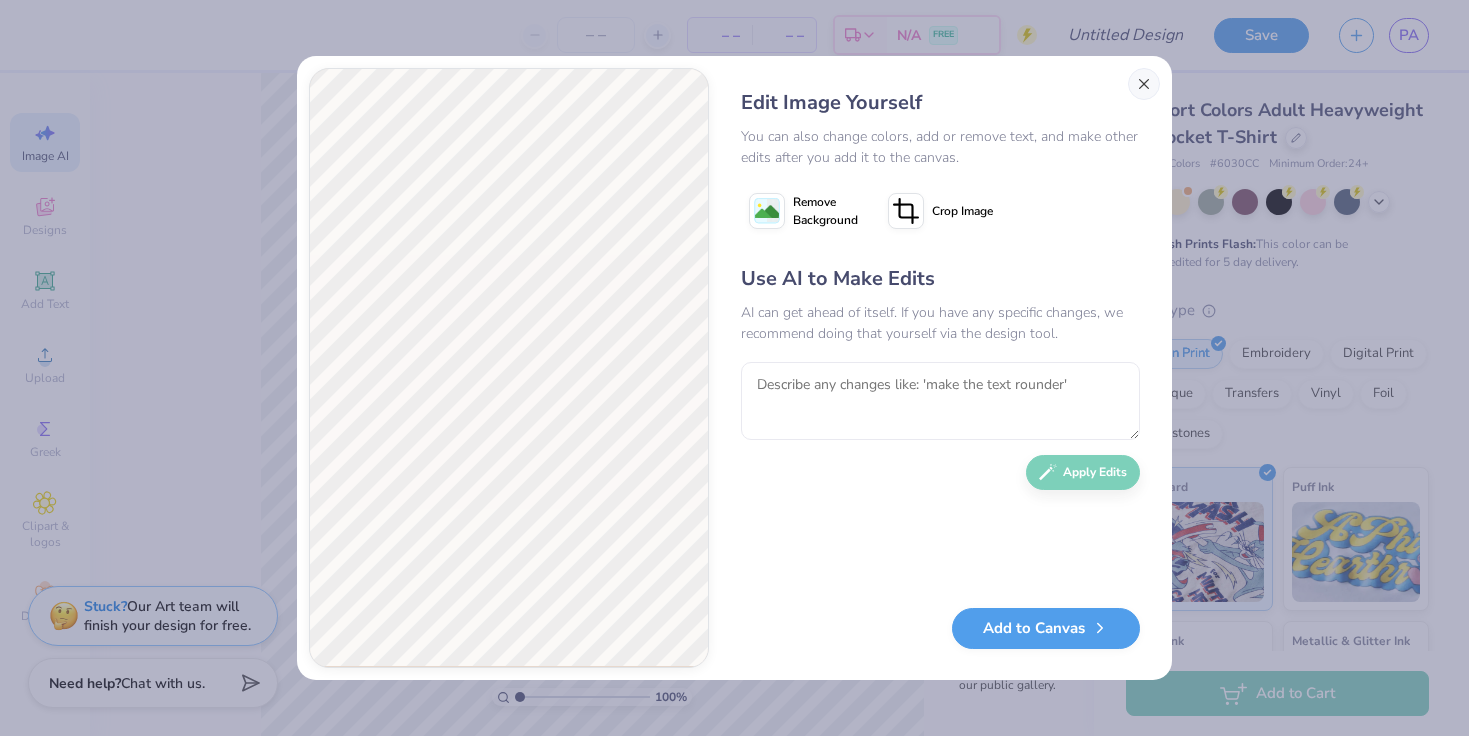 scroll, scrollTop: 0, scrollLeft: 45, axis: horizontal 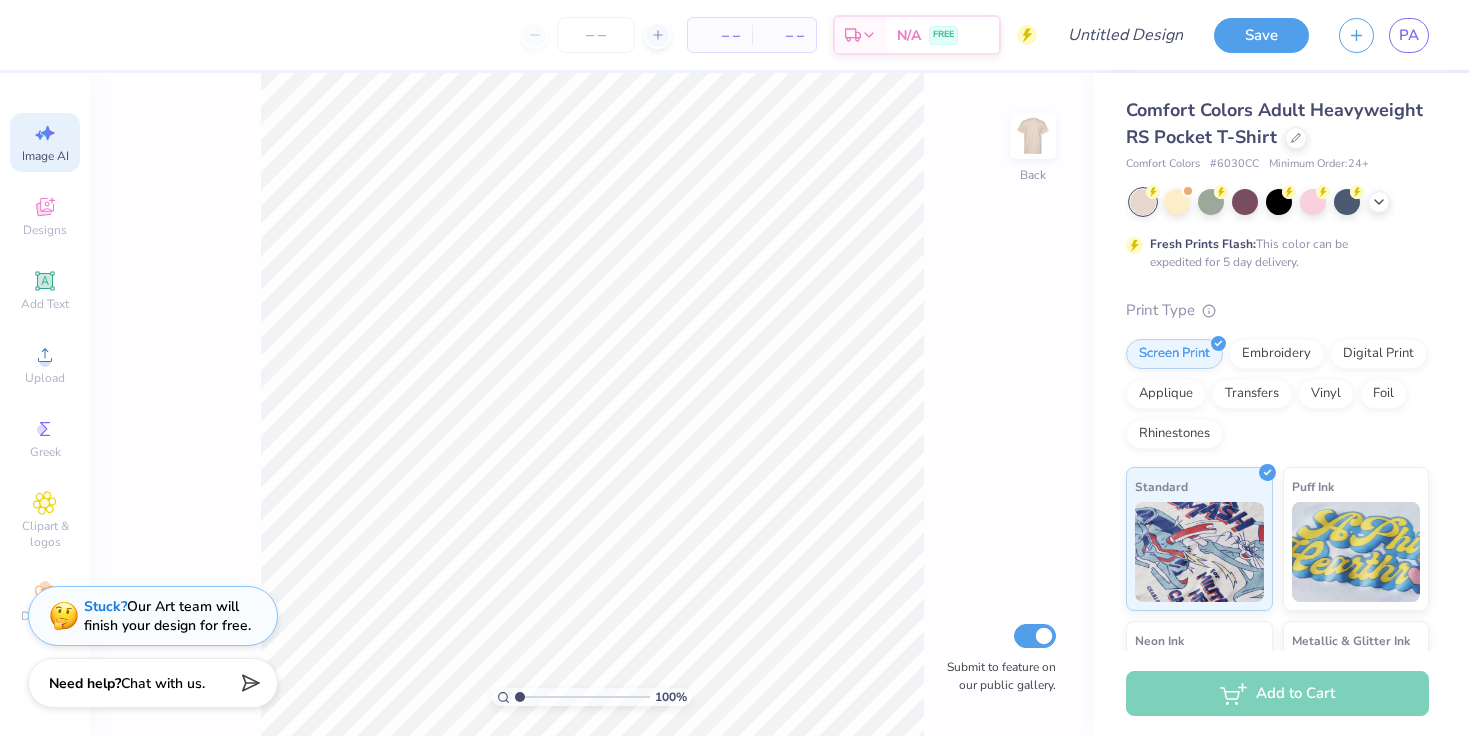 click 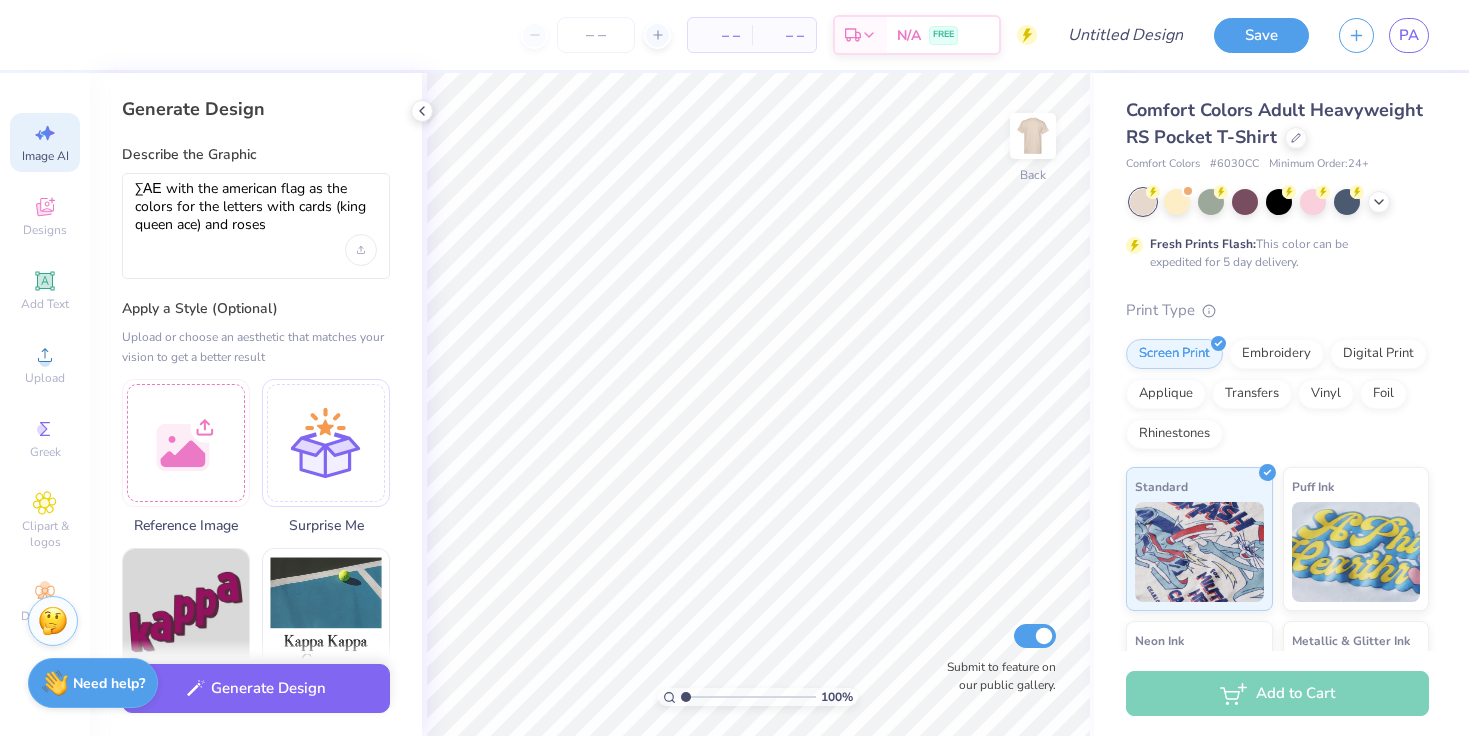scroll, scrollTop: 0, scrollLeft: 0, axis: both 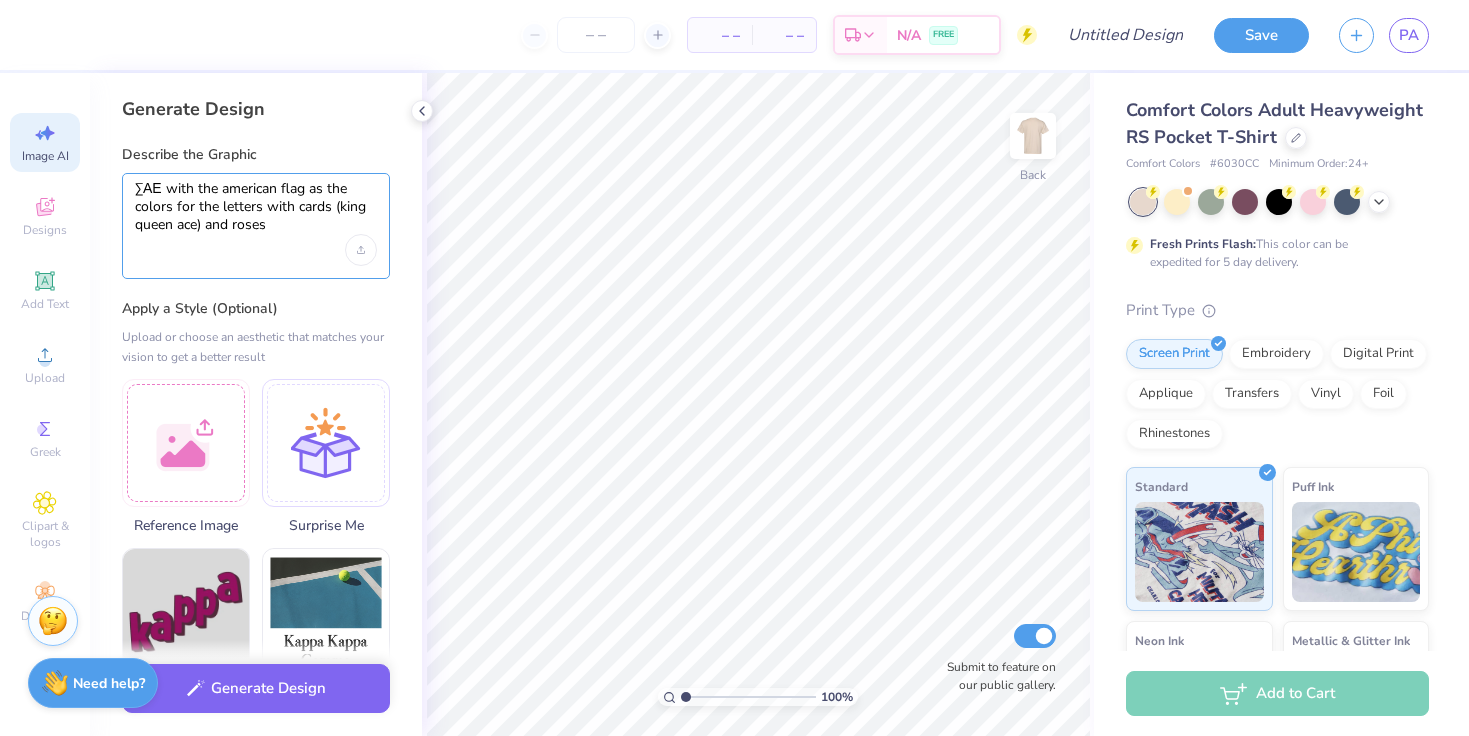 click on "ΣΑΕ with the american flag as the colors for the letters with cards (king queen ace) and roses" at bounding box center (256, 207) 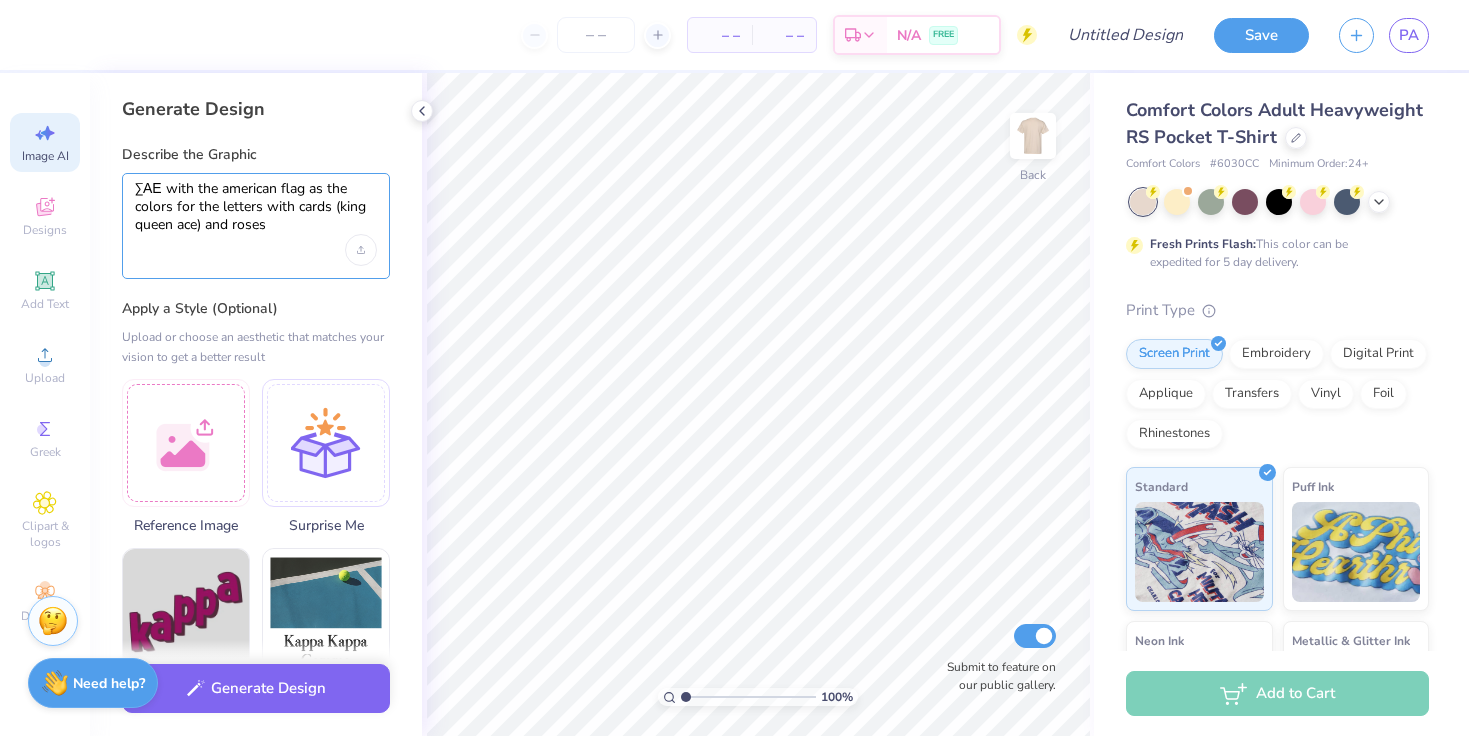 click on "ΣΑΕ with the american flag as the colors for the letters with cards (king queen ace) and roses" at bounding box center [256, 207] 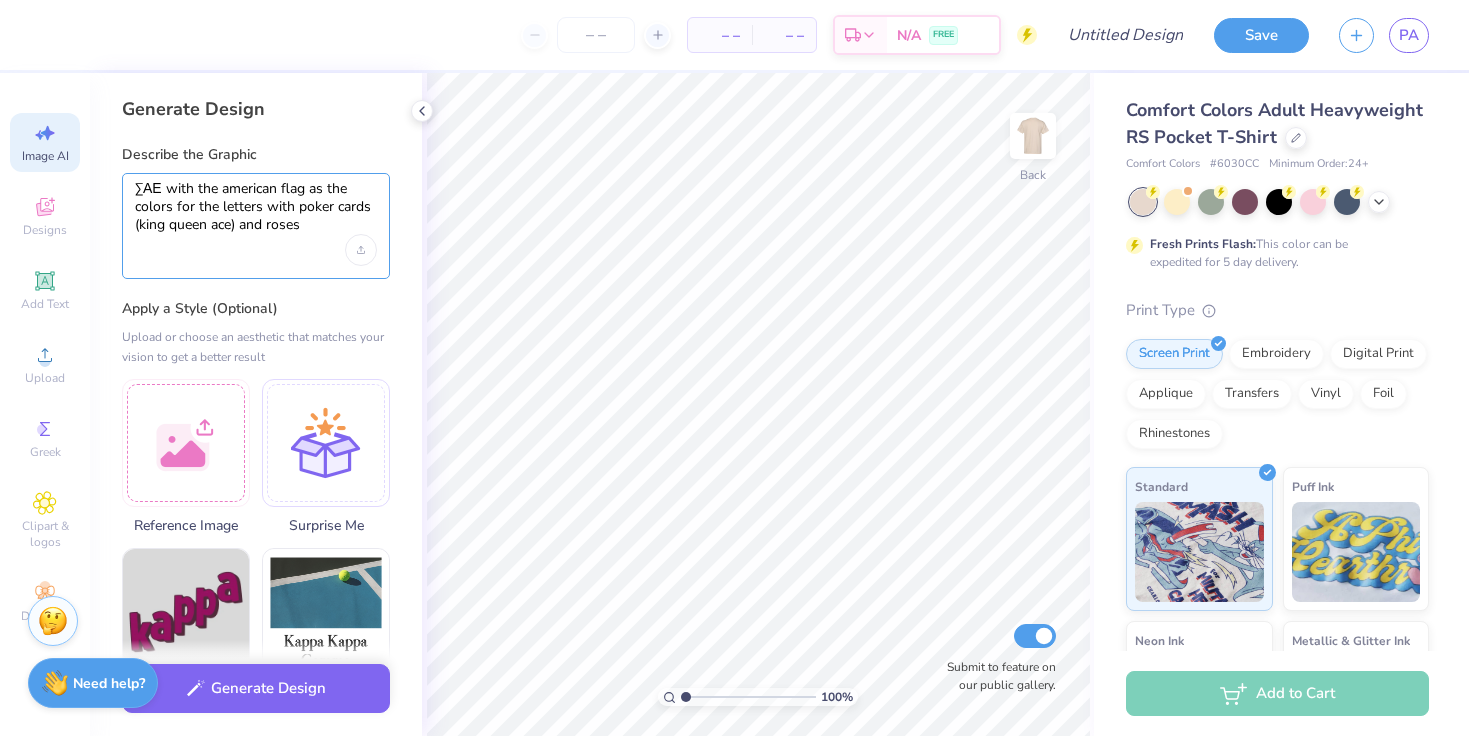 type on "ΣΑΕ with the american flag as the colors for the letters with poker cards (king queen ace) and roses" 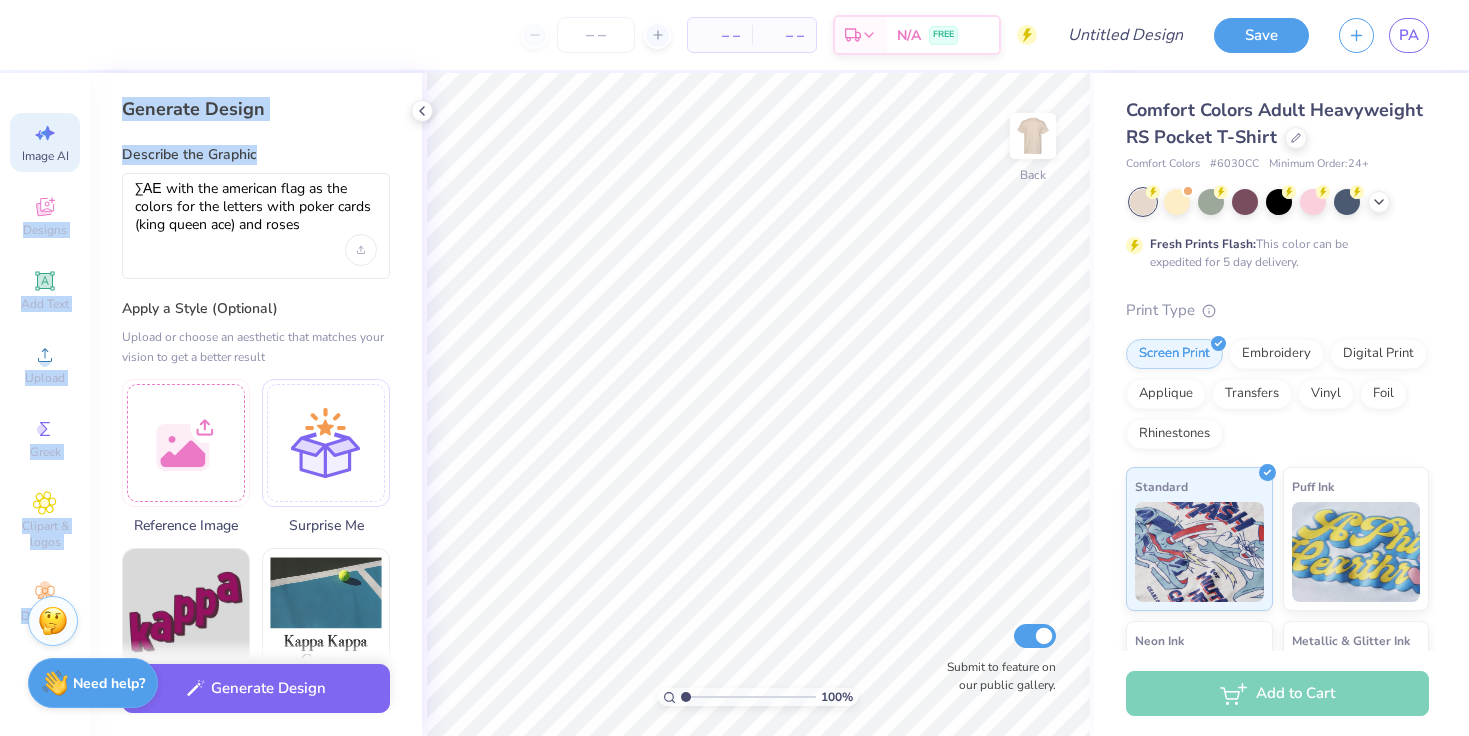 drag, startPoint x: 308, startPoint y: 241, endPoint x: 59, endPoint y: 185, distance: 255.21951 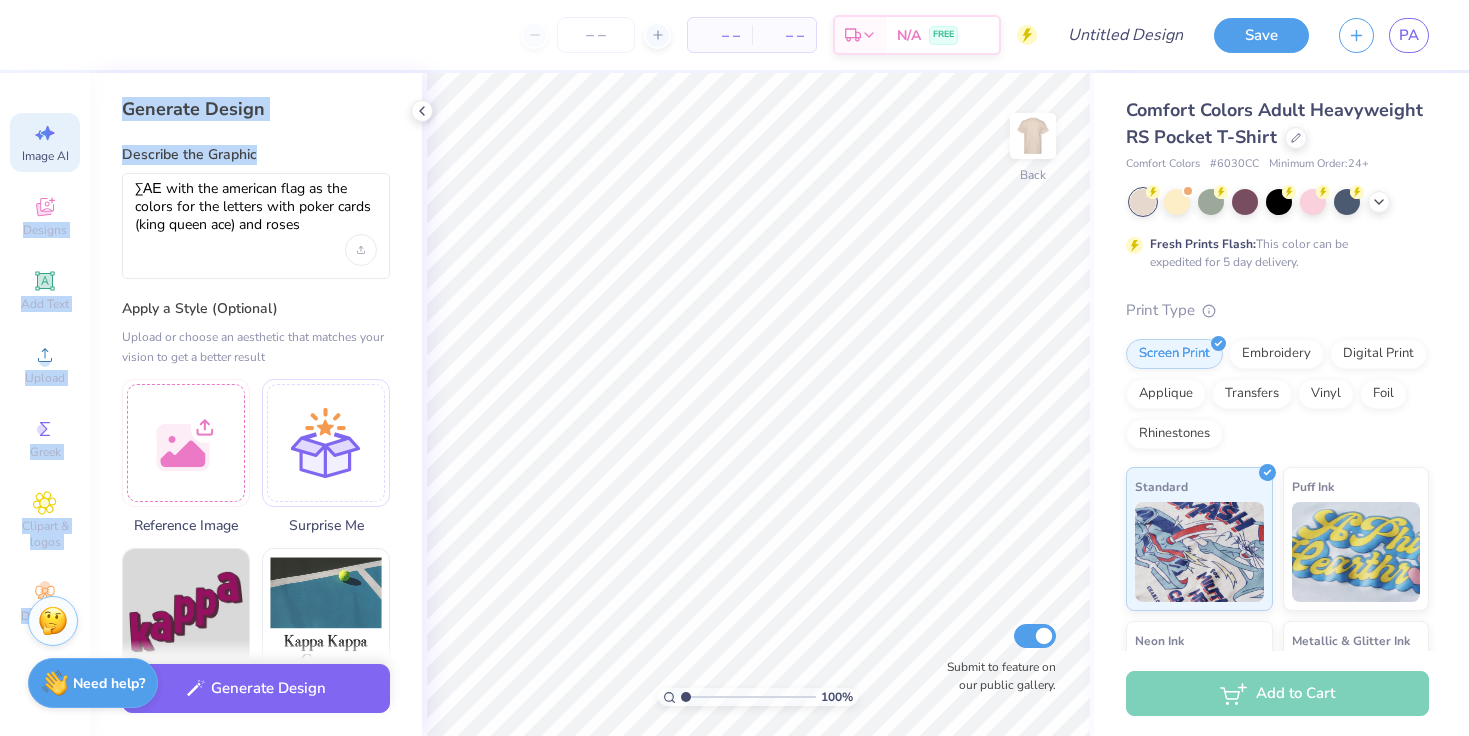 copy on "Designs Add Text Upload Greek Clipart & logos Decorate Generate Design Describe the Graphic" 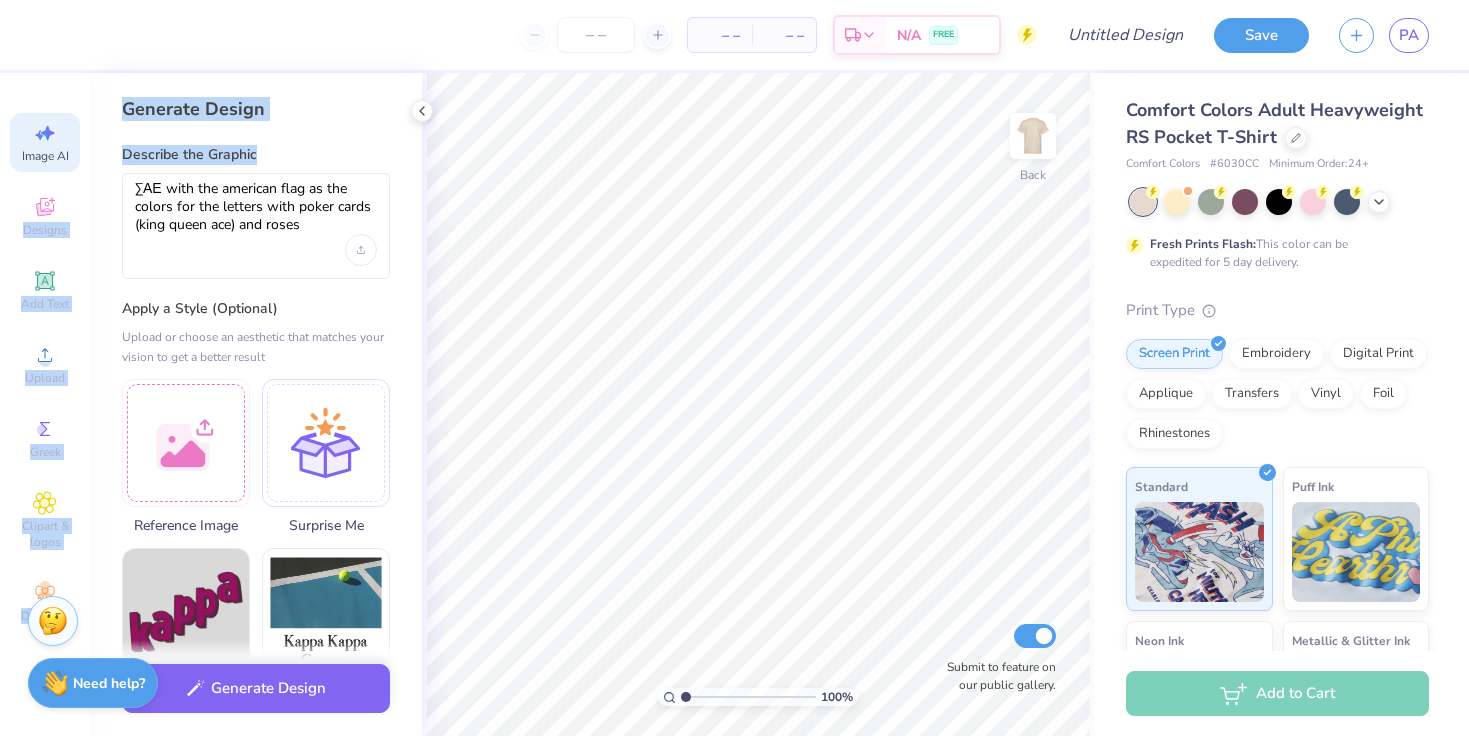 click on "ΣΑΕ with the american flag as the colors for the letters with poker cards (king queen ace) and roses" at bounding box center [256, 226] 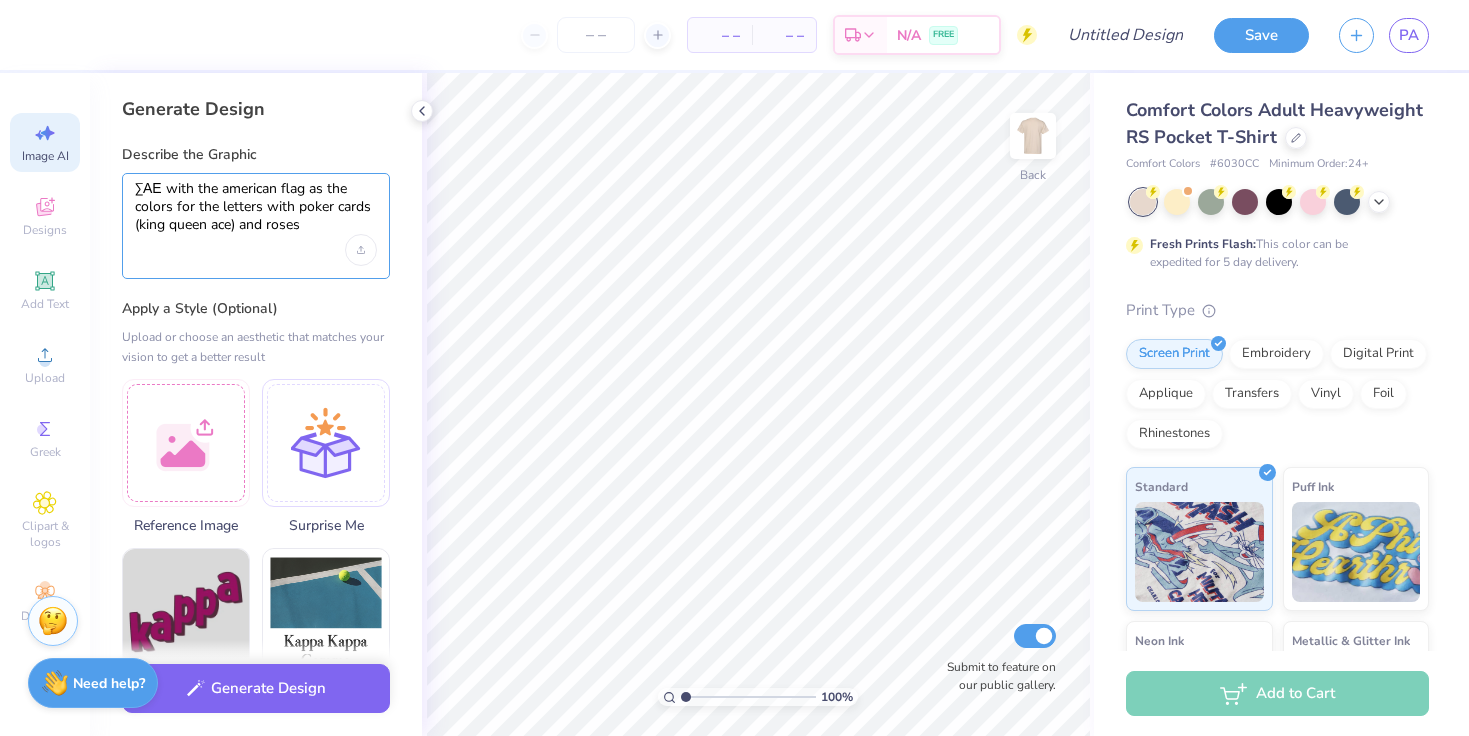 drag, startPoint x: 313, startPoint y: 219, endPoint x: 131, endPoint y: 190, distance: 184.29596 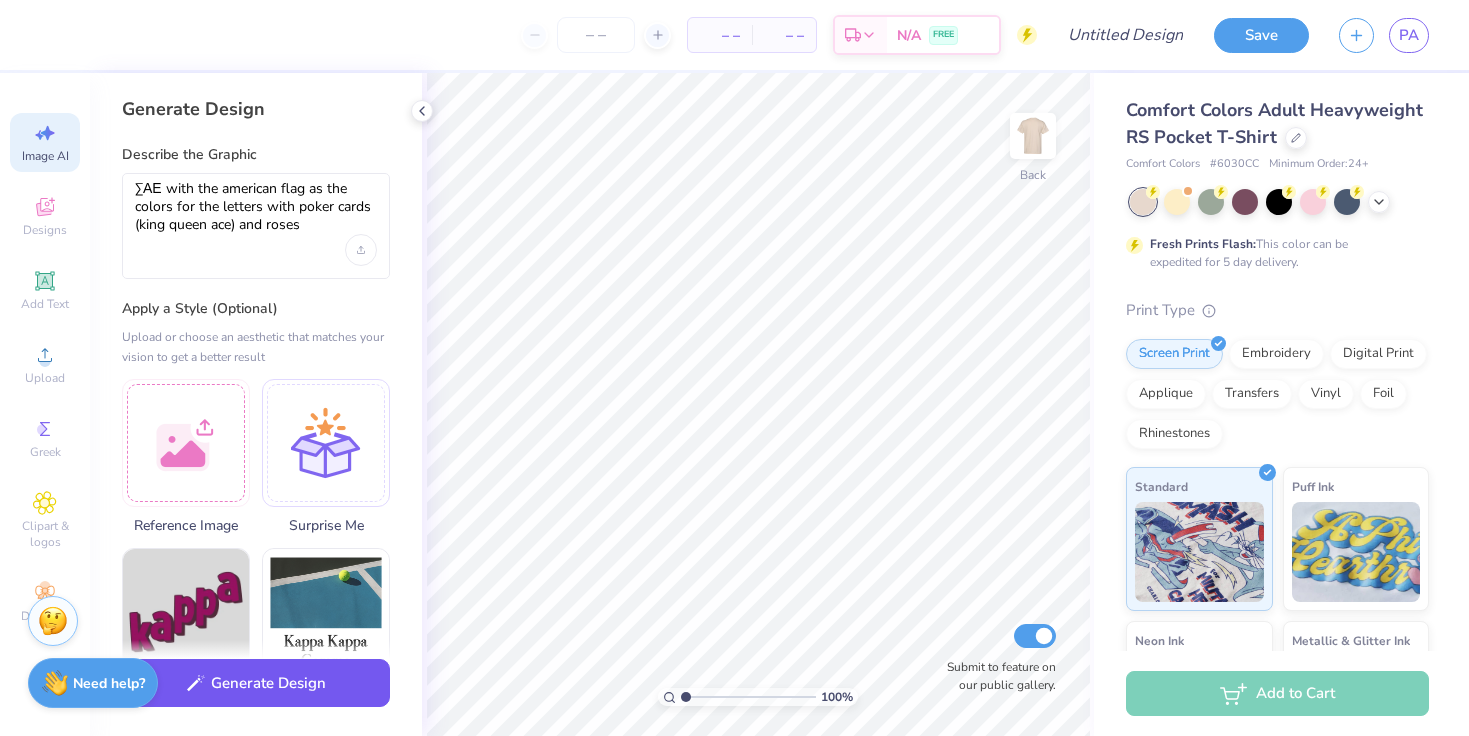 click on "Generate Design" at bounding box center [256, 683] 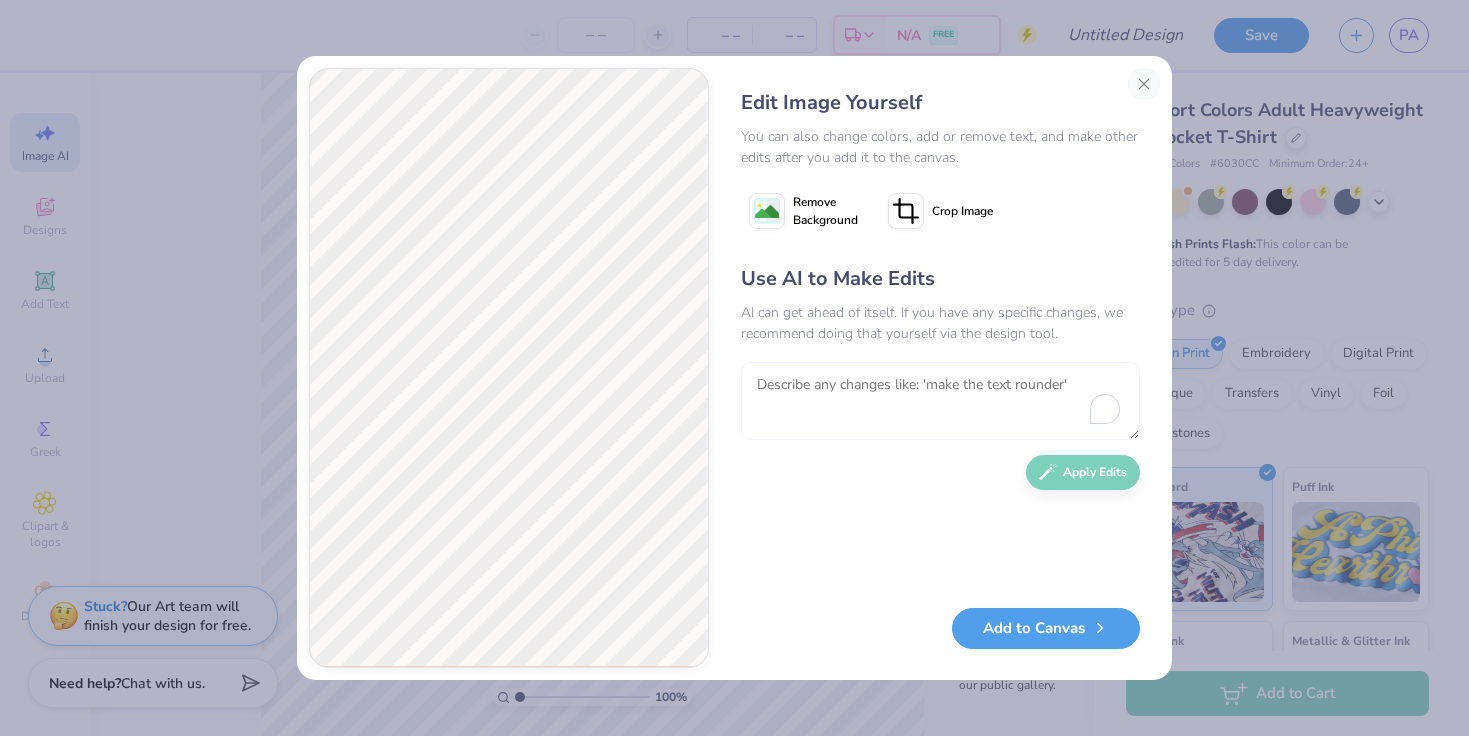 click at bounding box center [940, 401] 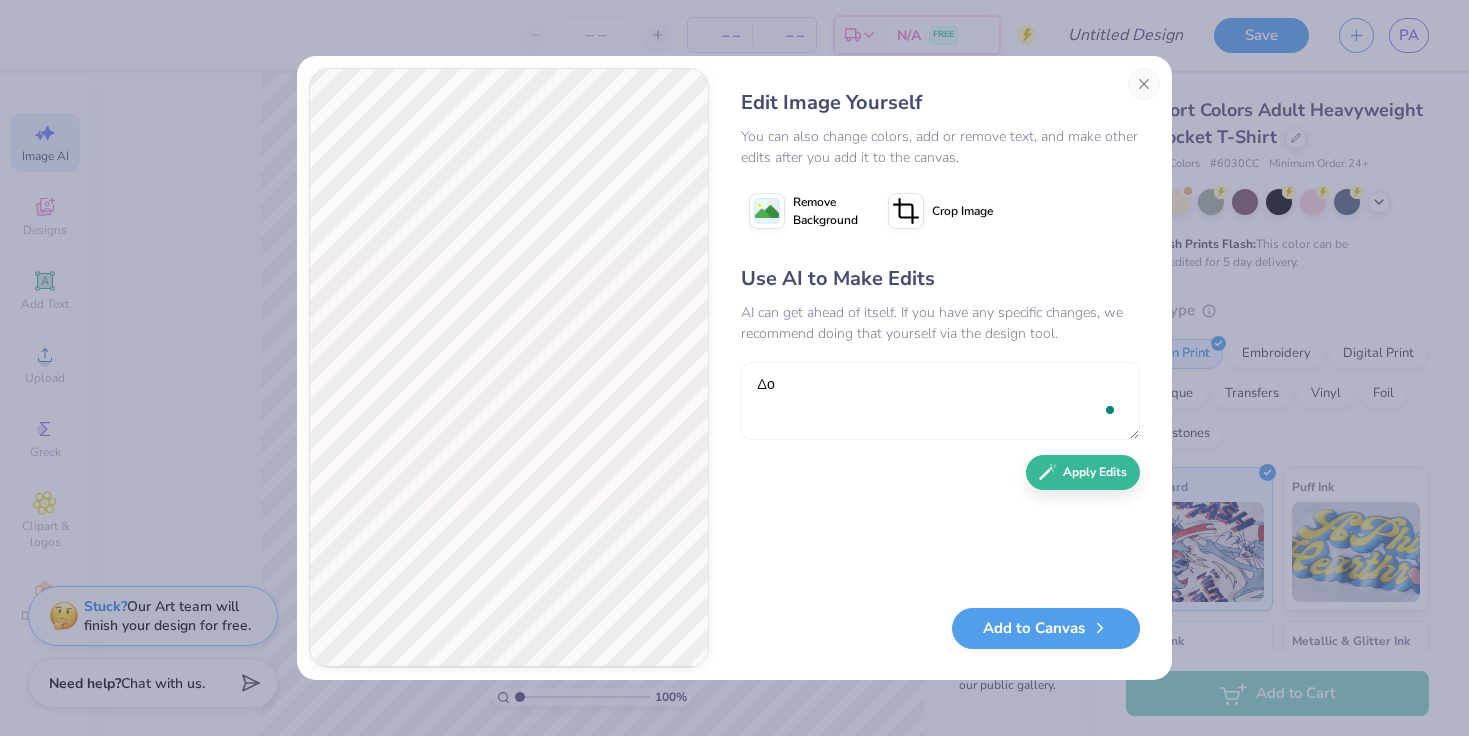 type on "Δ" 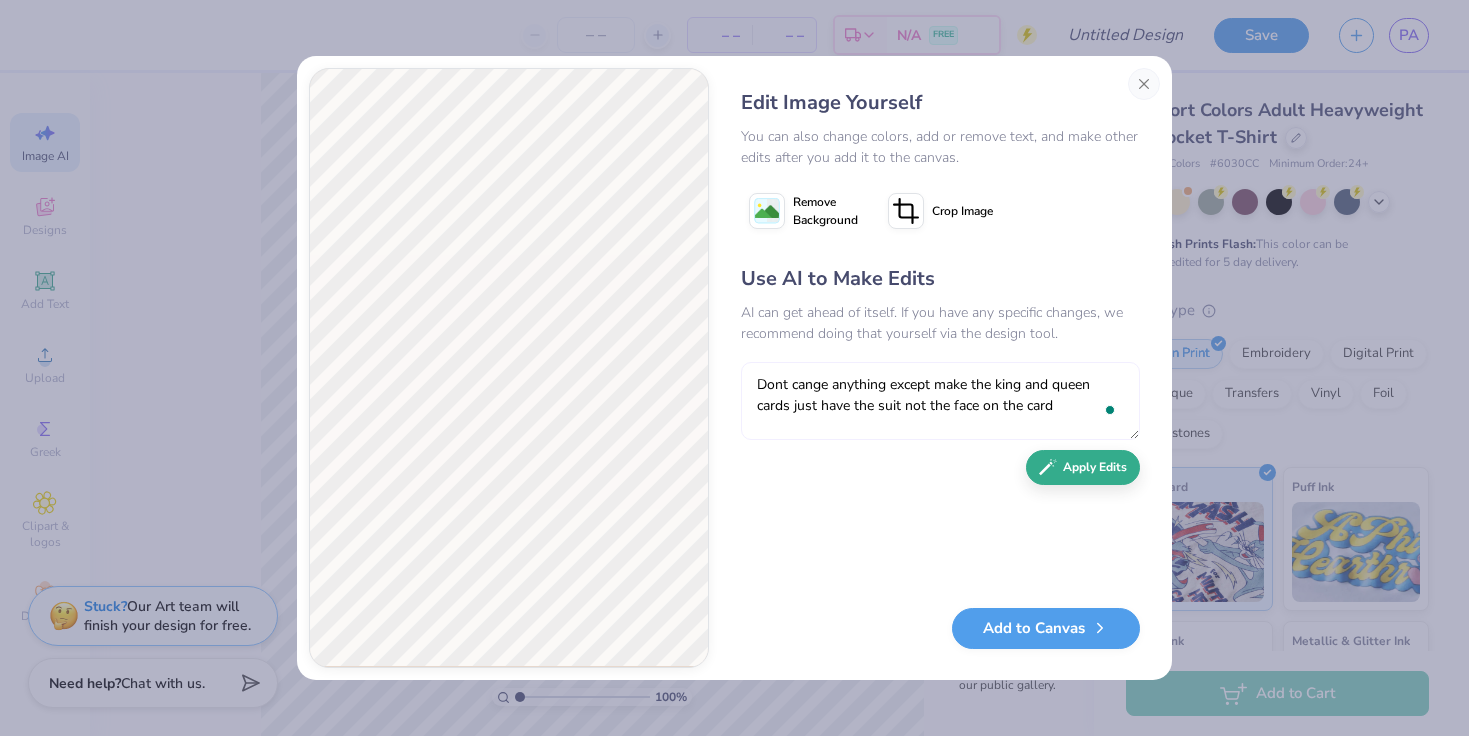 type on "Dont cange anything except make the king and queen cards just have the suit not the face on the card" 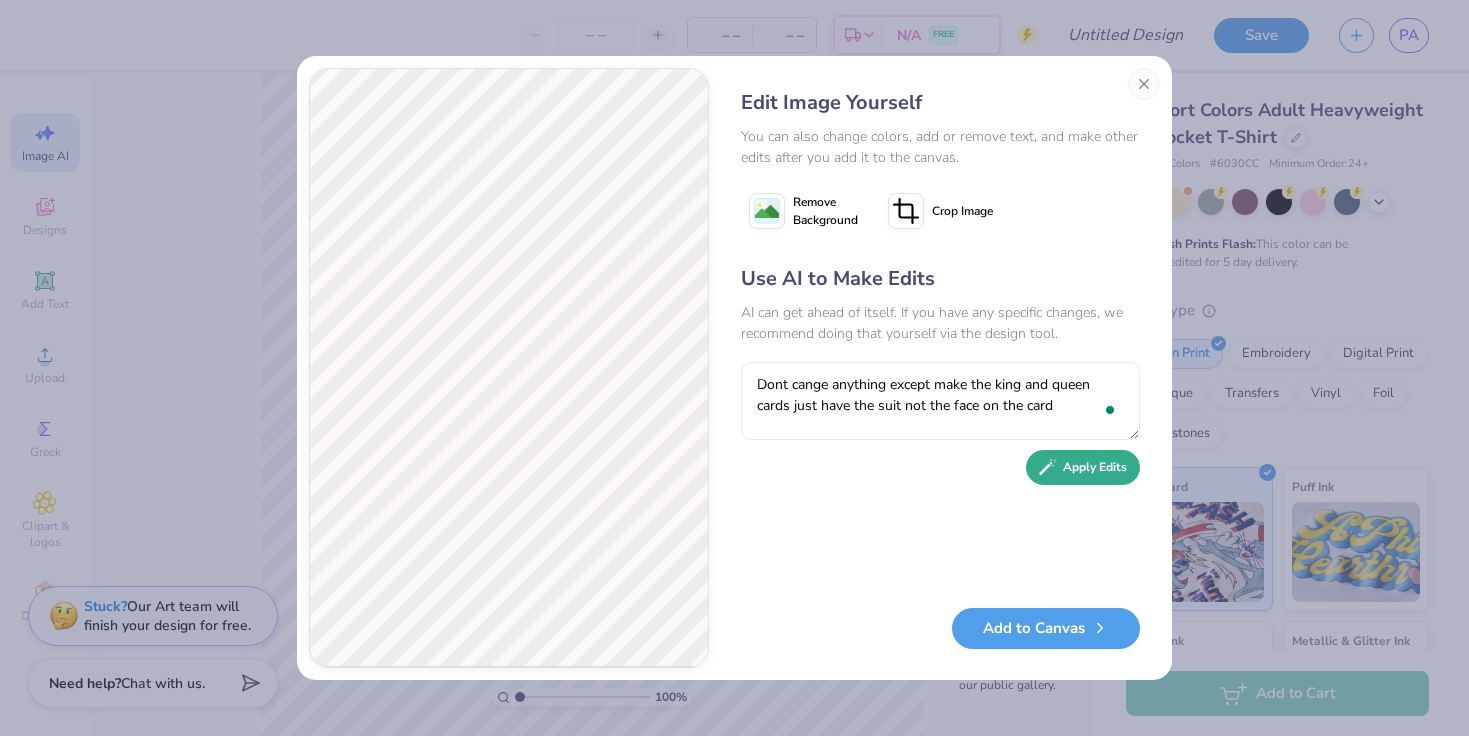 click on "Apply Edits" at bounding box center [1083, 467] 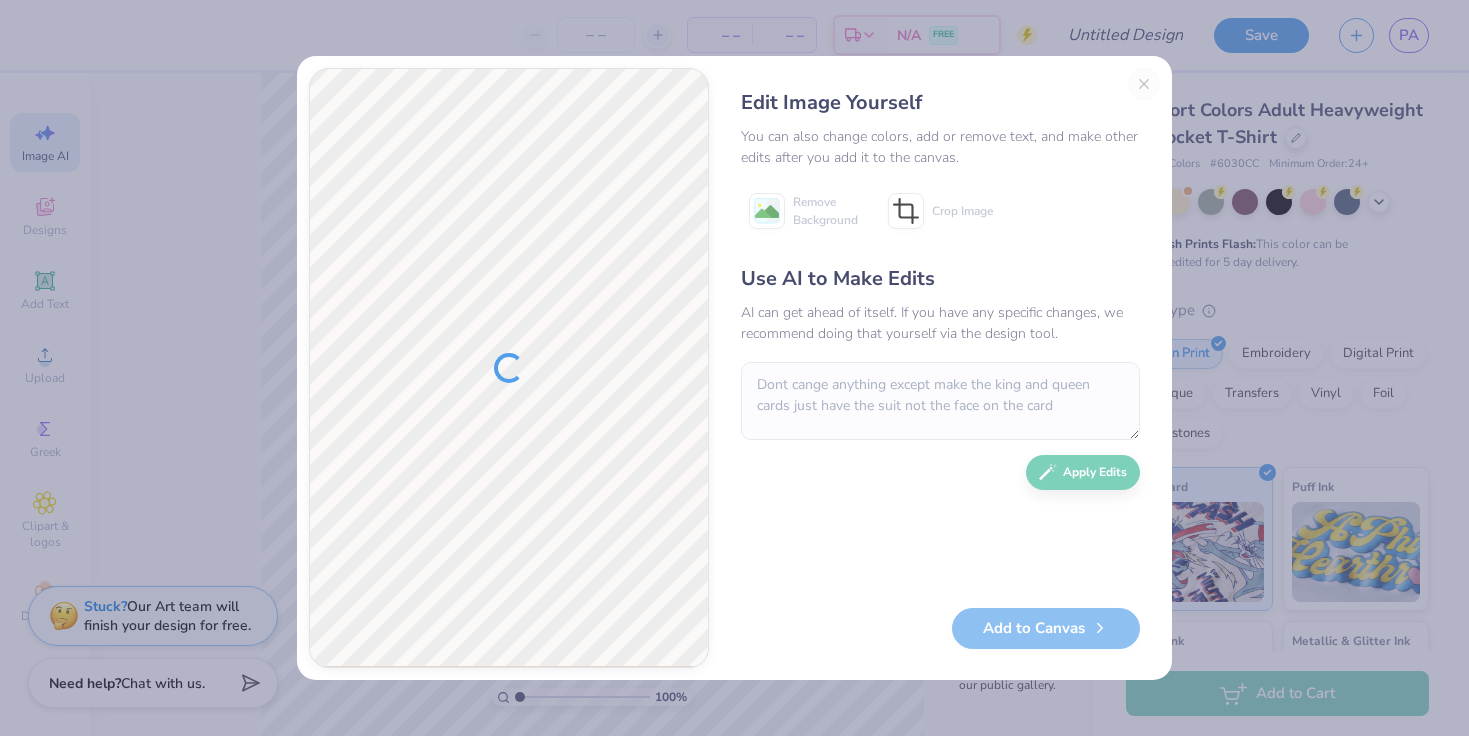 scroll, scrollTop: 0, scrollLeft: 0, axis: both 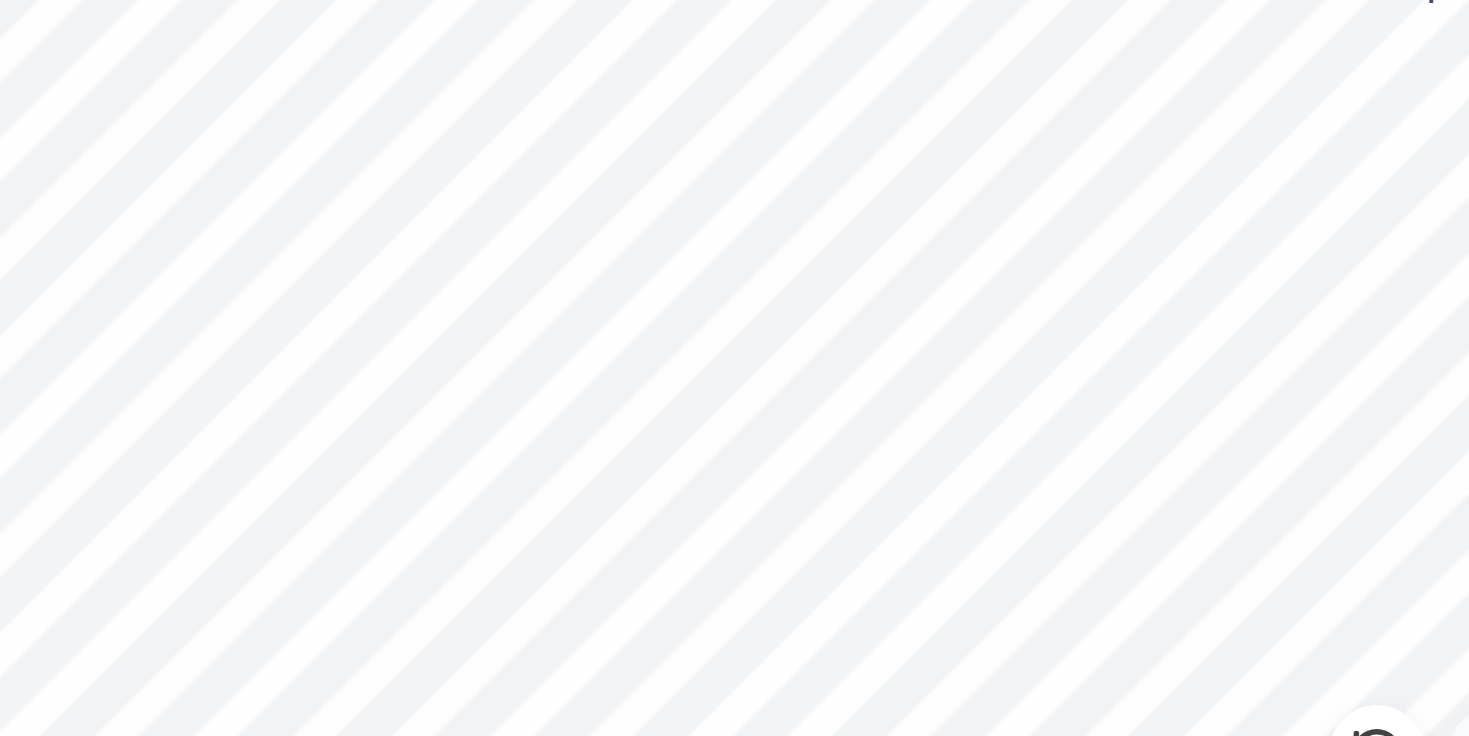 type on "x" 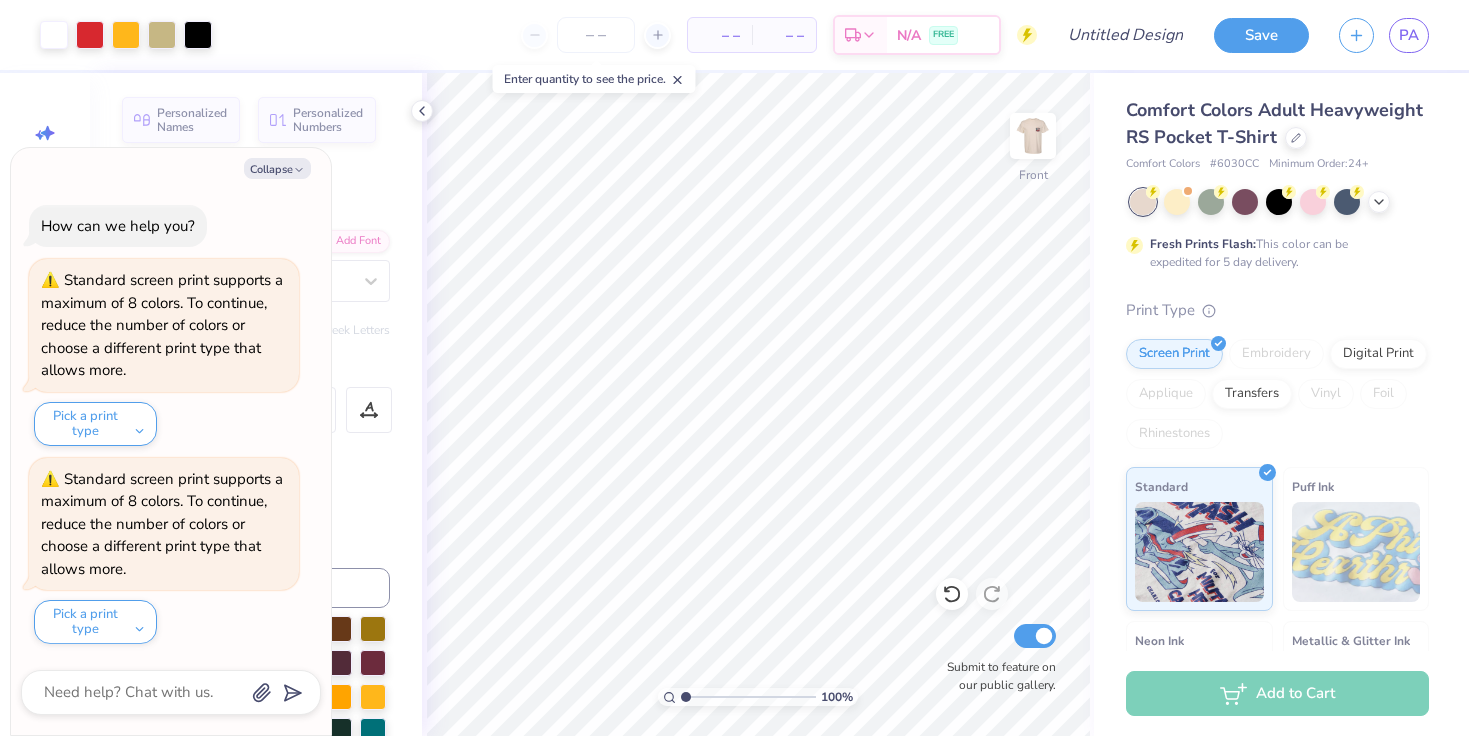 scroll, scrollTop: 0, scrollLeft: 0, axis: both 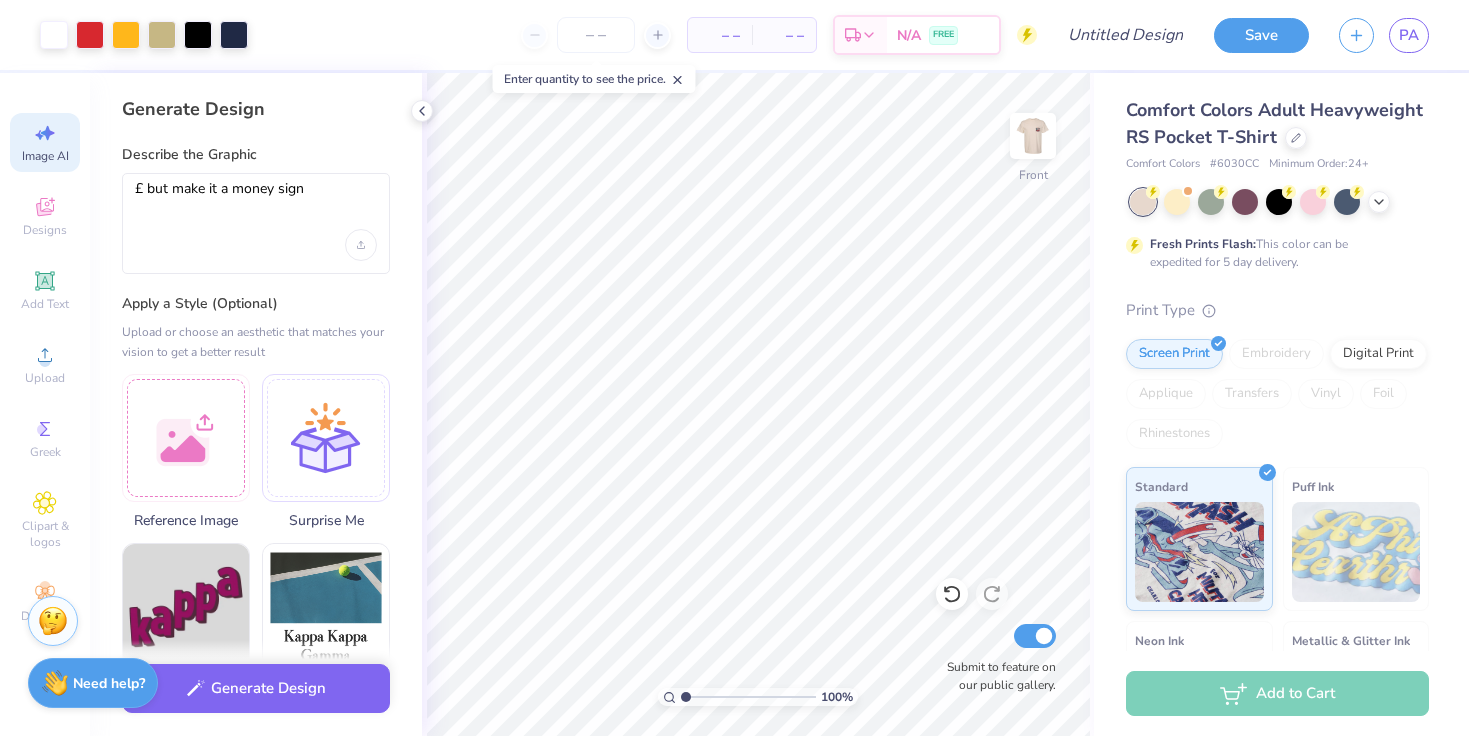 select on "4" 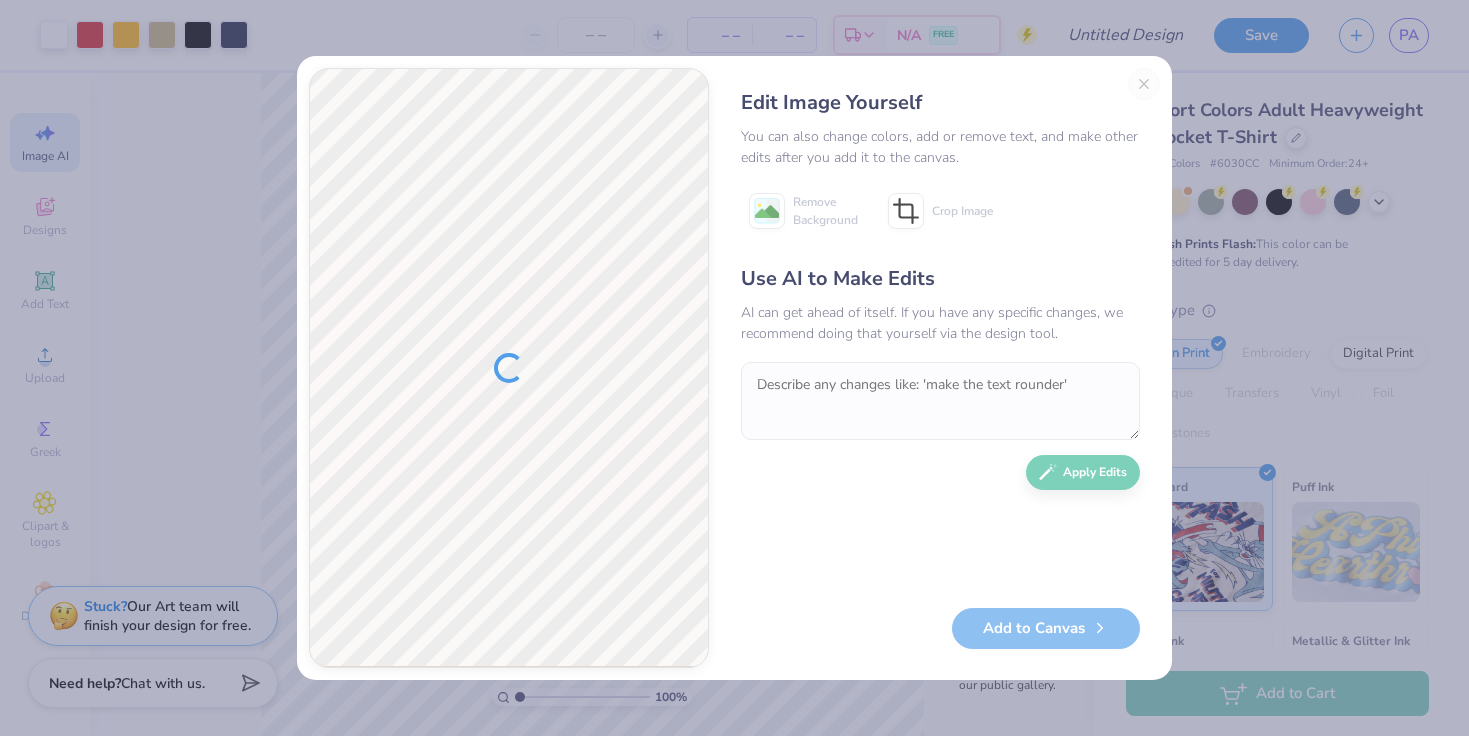 scroll, scrollTop: 0, scrollLeft: 0, axis: both 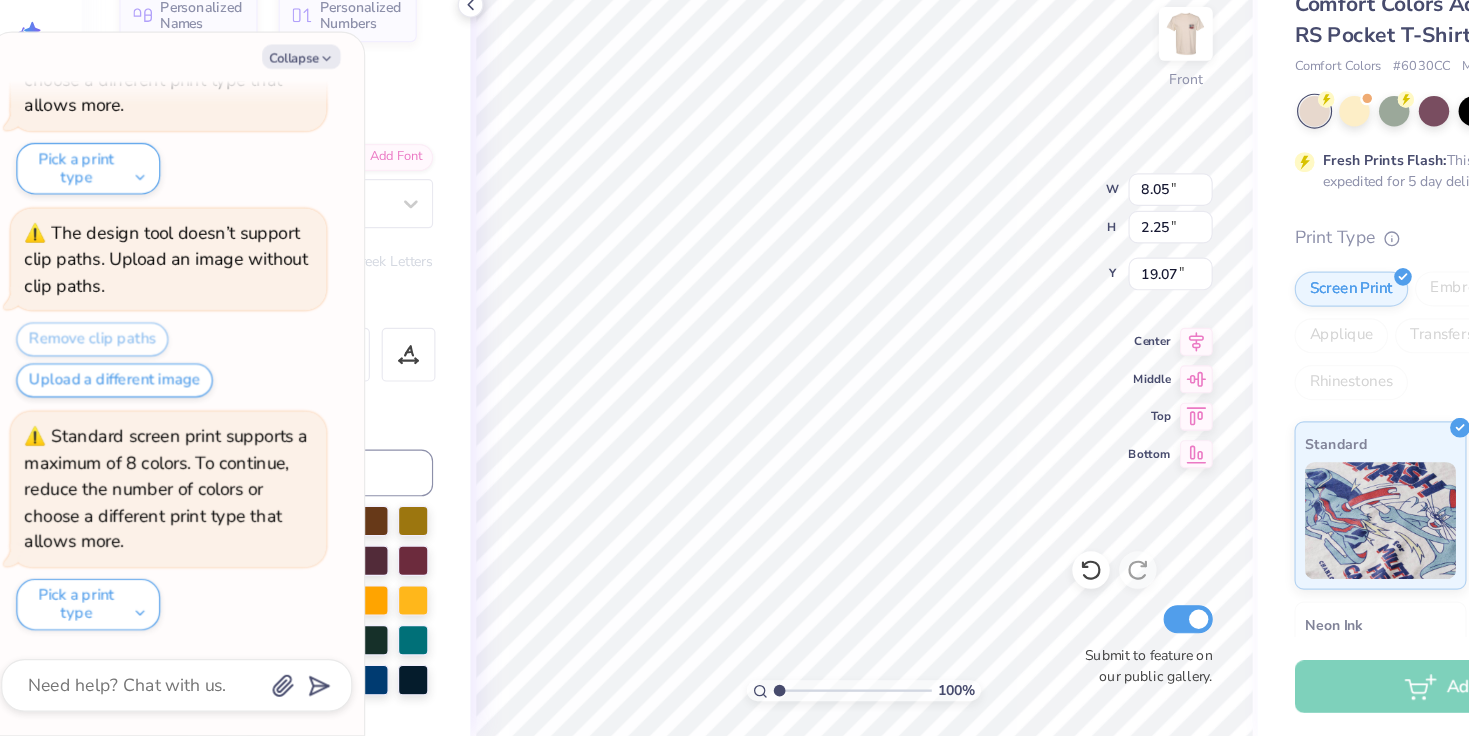 type on "x" 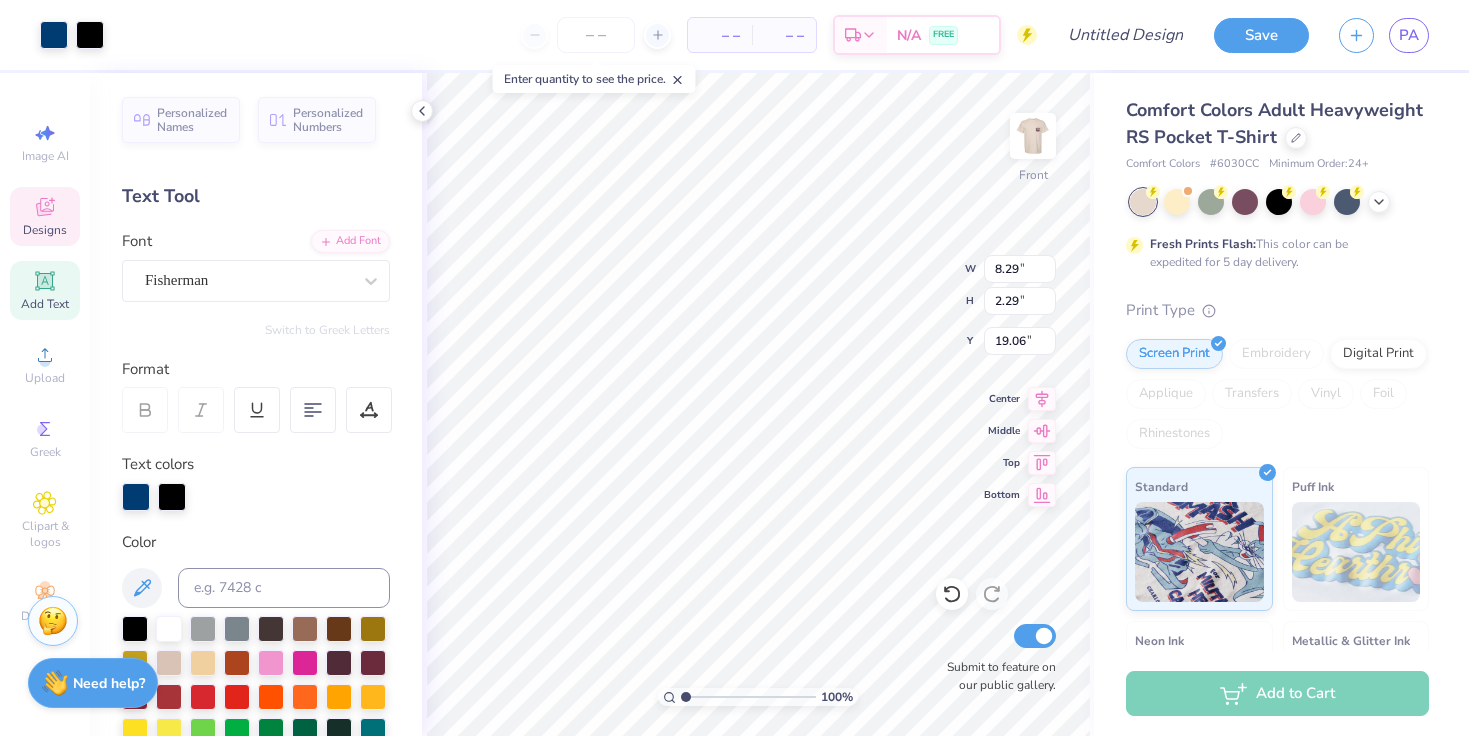 scroll, scrollTop: 0, scrollLeft: 0, axis: both 